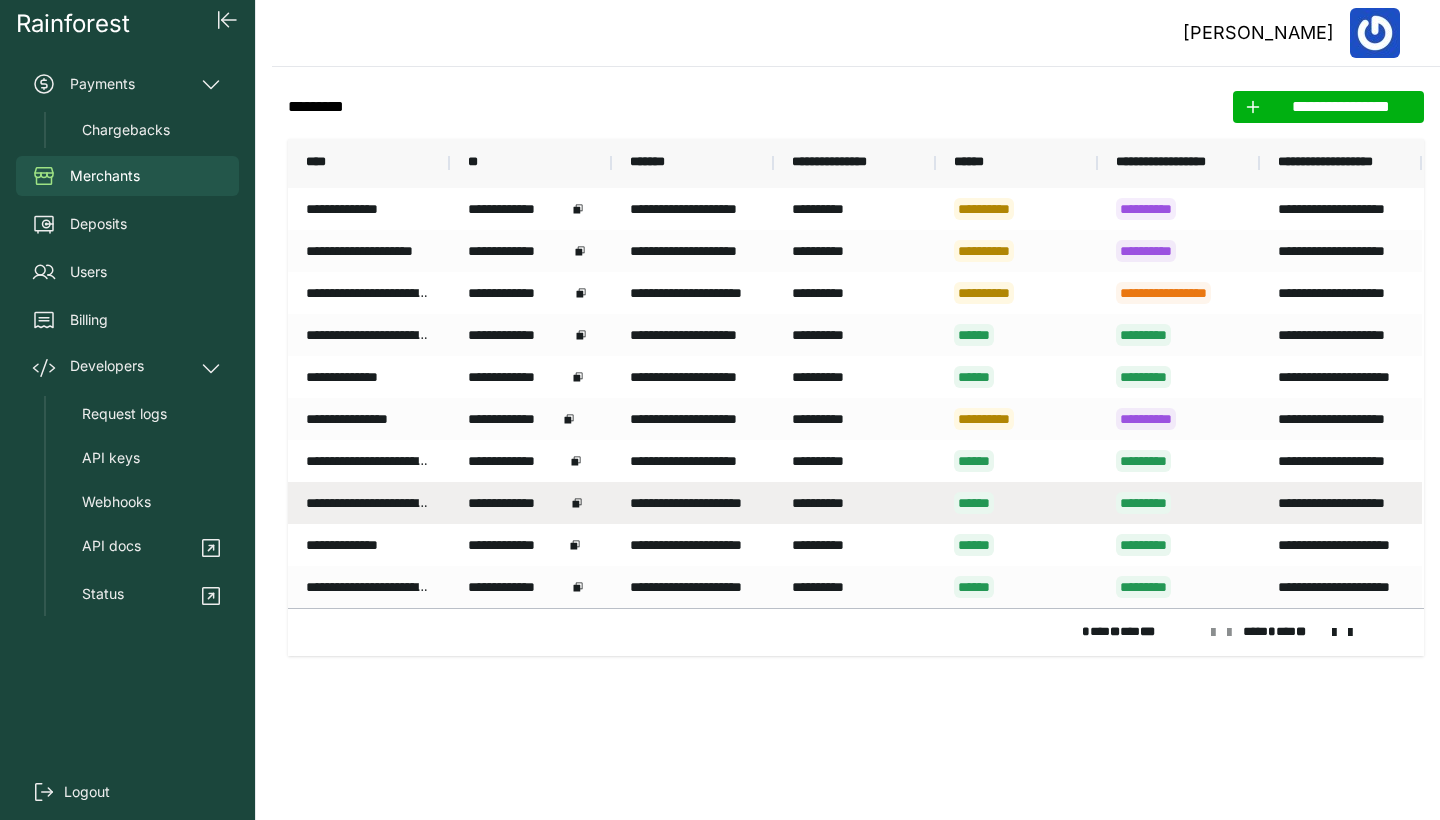 scroll, scrollTop: 0, scrollLeft: 0, axis: both 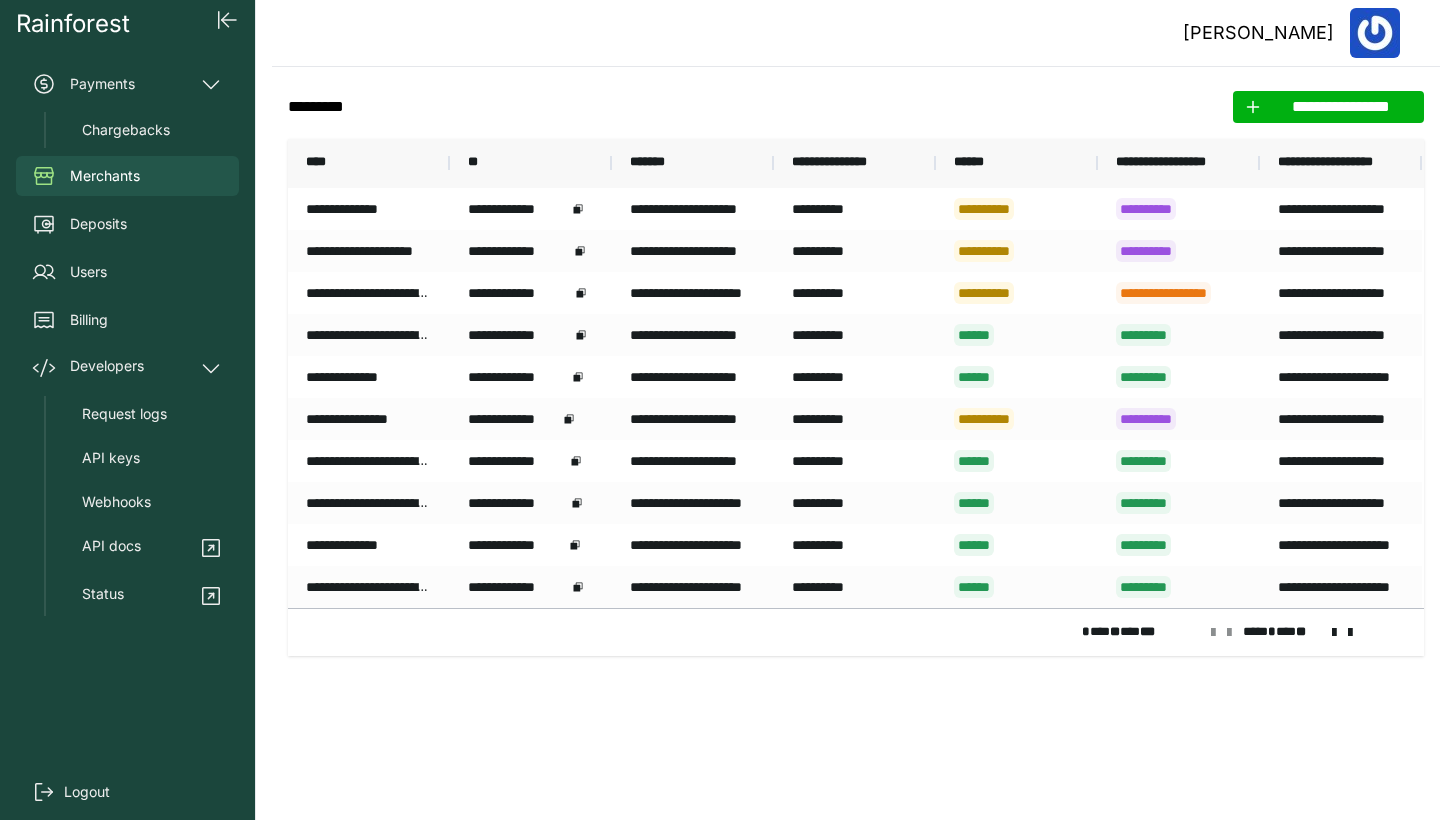click at bounding box center [1334, 633] 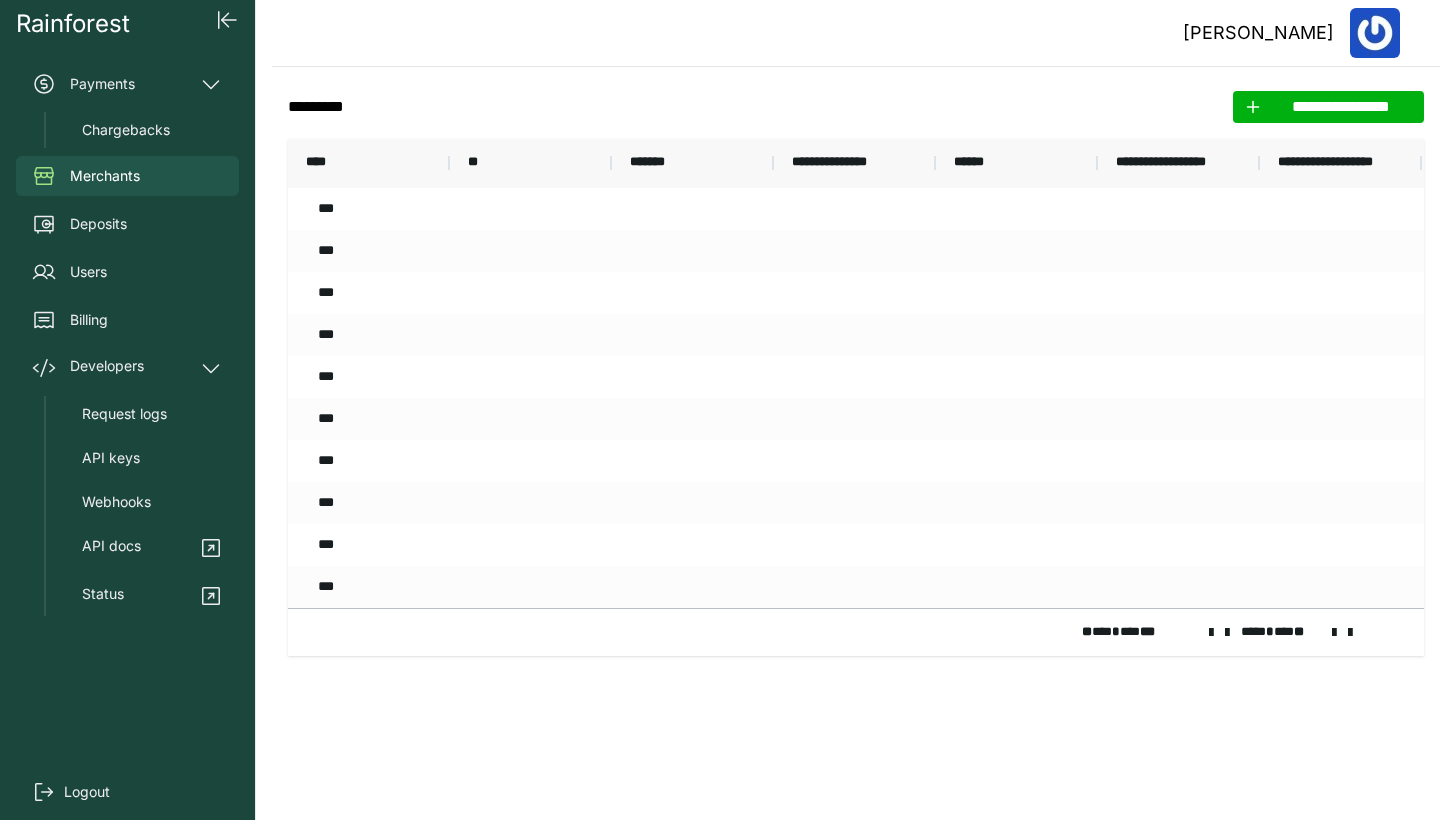 click on "****
*
**
**" at bounding box center [1304, 633] 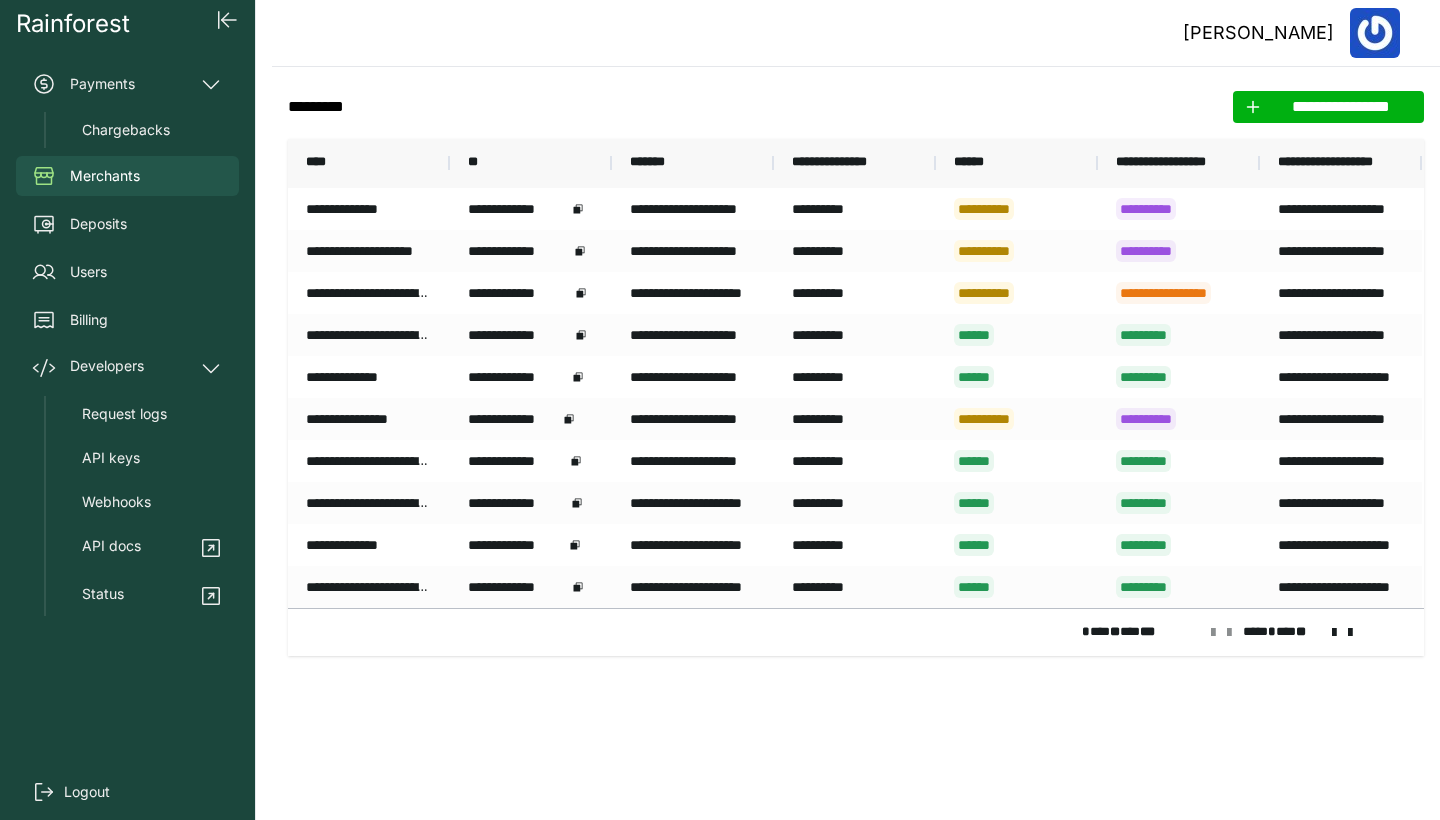 click on "****
*
**
**" at bounding box center [1305, 633] 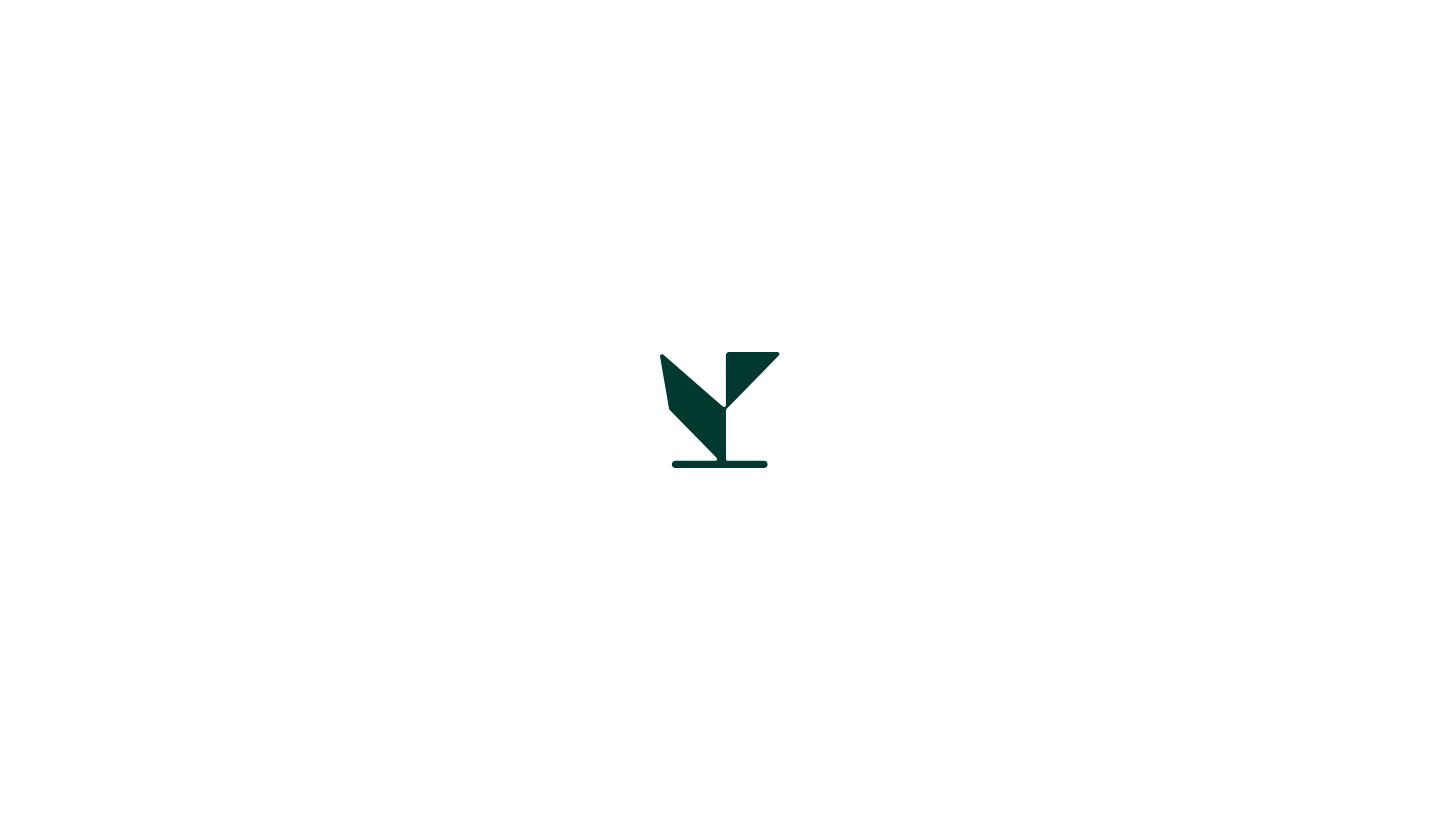 scroll, scrollTop: 0, scrollLeft: 0, axis: both 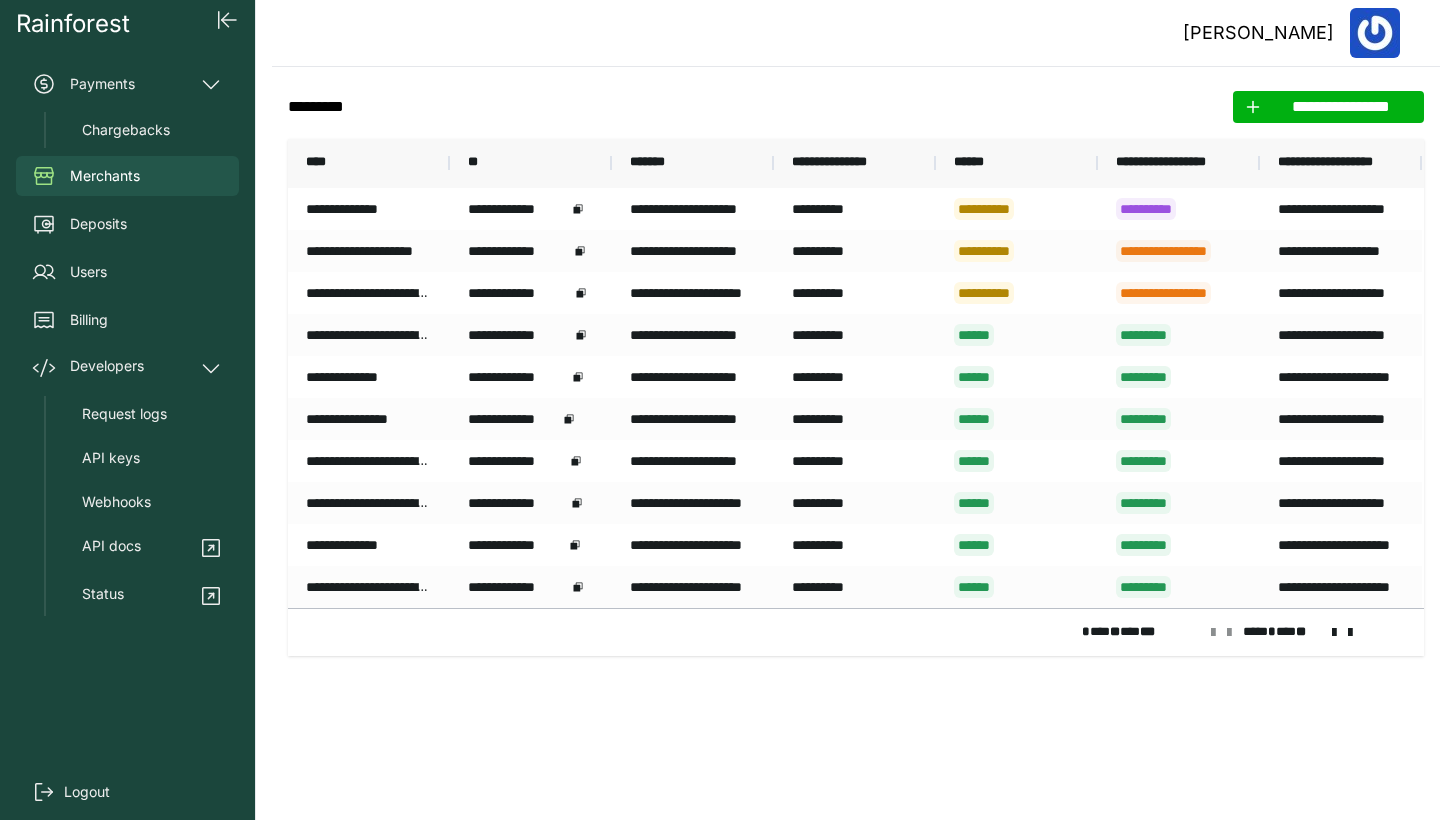 click at bounding box center (1334, 633) 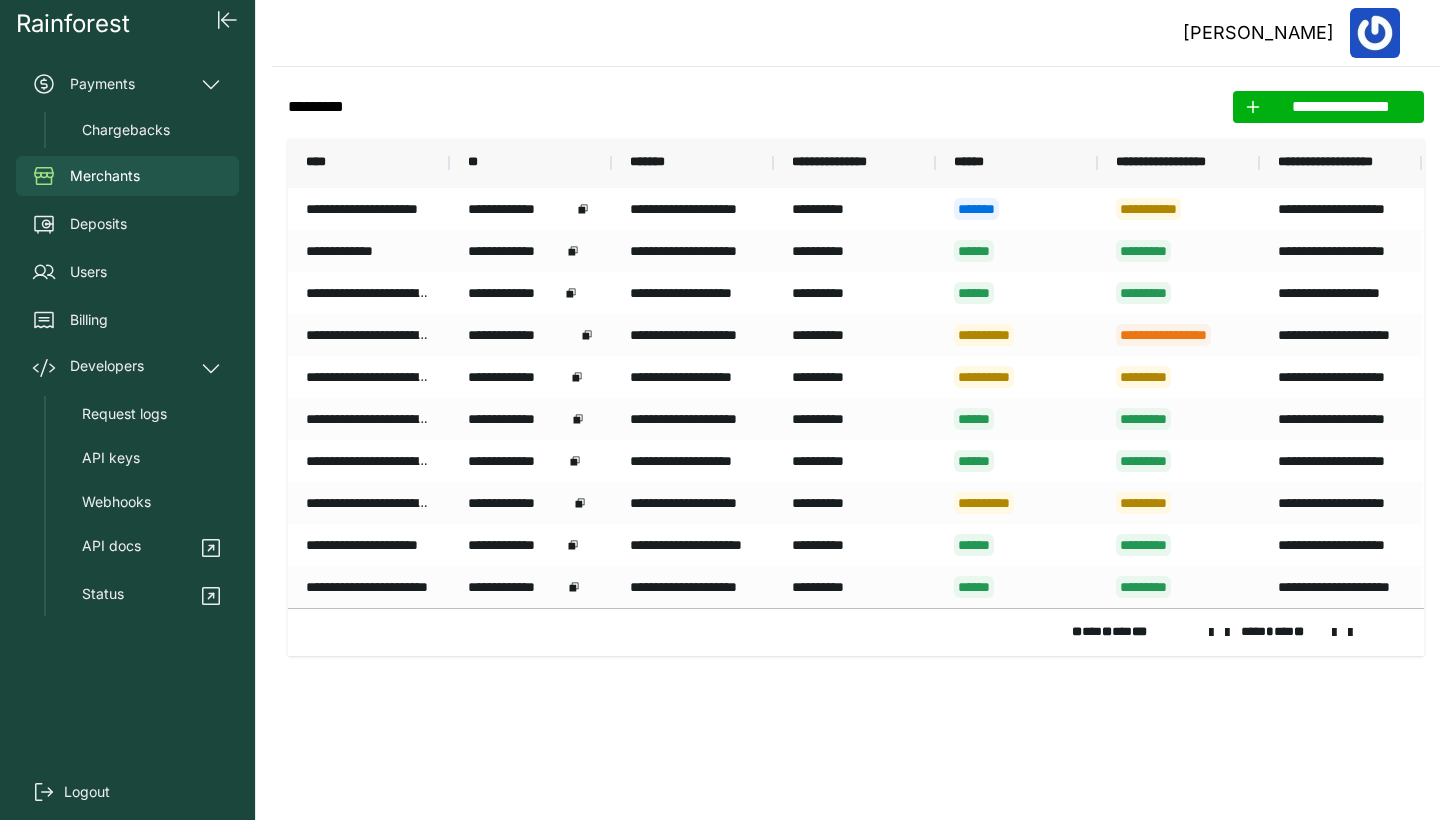 click at bounding box center [1227, 633] 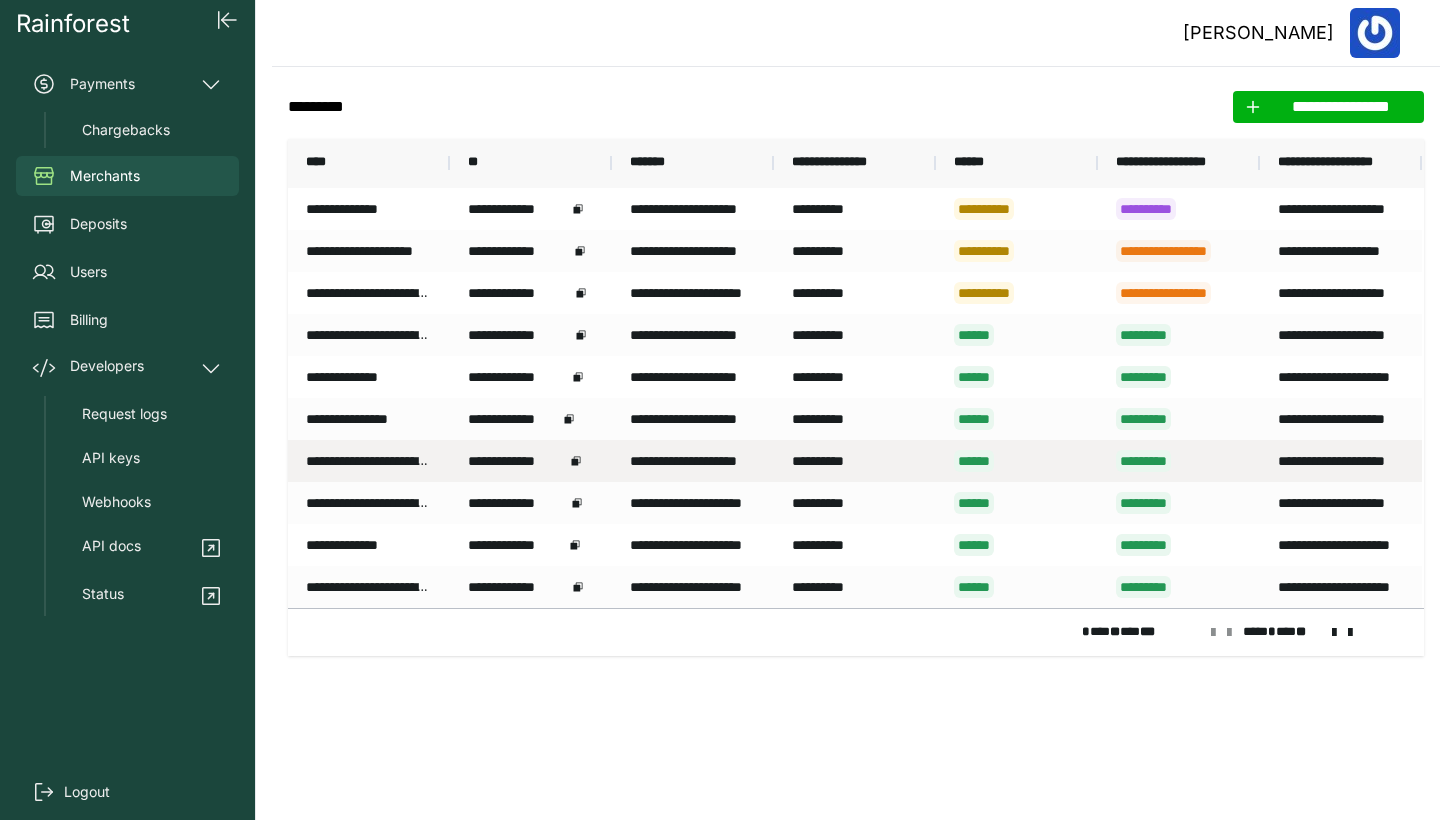 click on "**********" at bounding box center [693, 251] 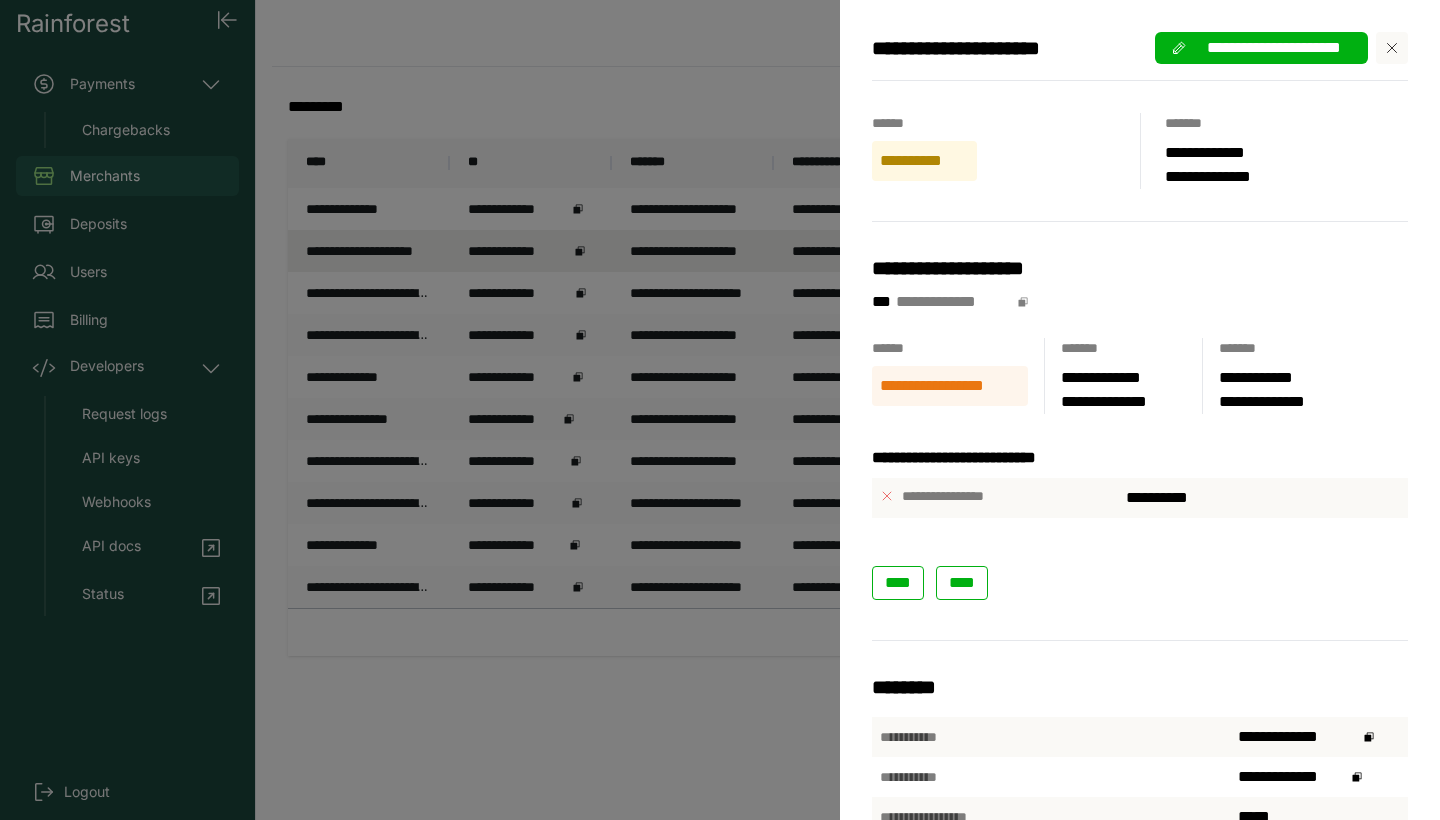 click on "**********" at bounding box center [720, 410] 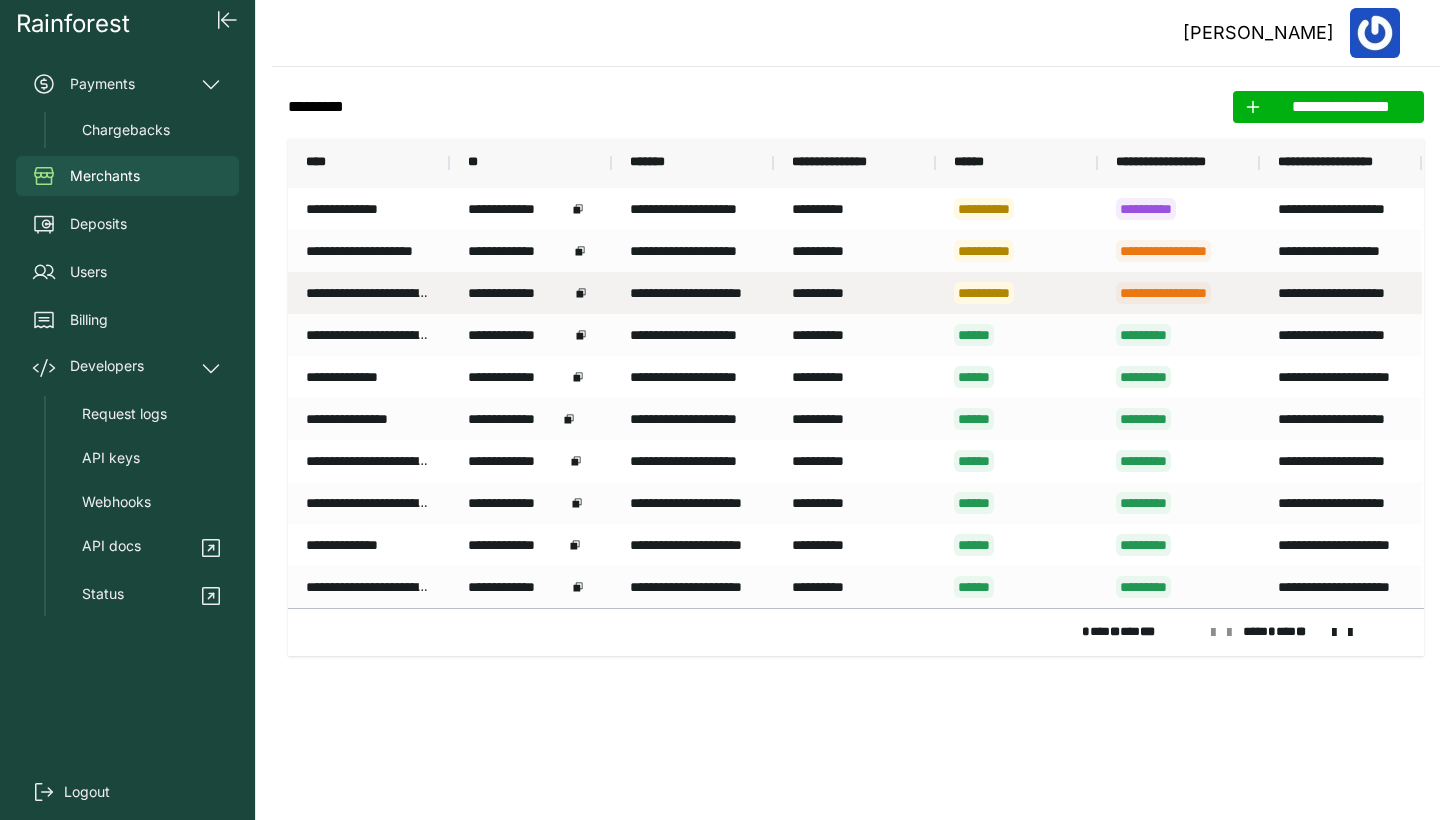 click on "**********" at bounding box center (1179, 293) 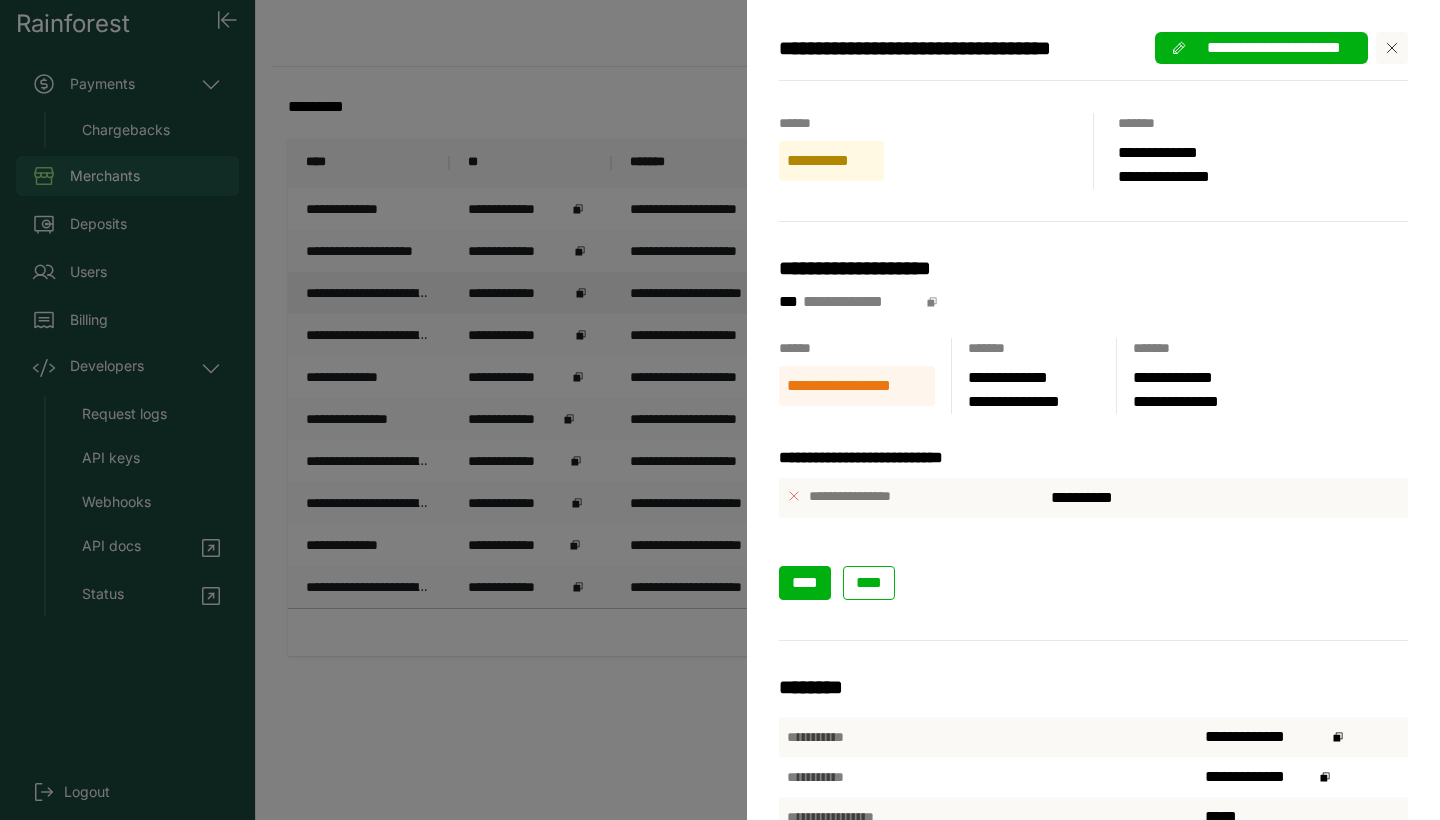 click on "****" at bounding box center (805, 583) 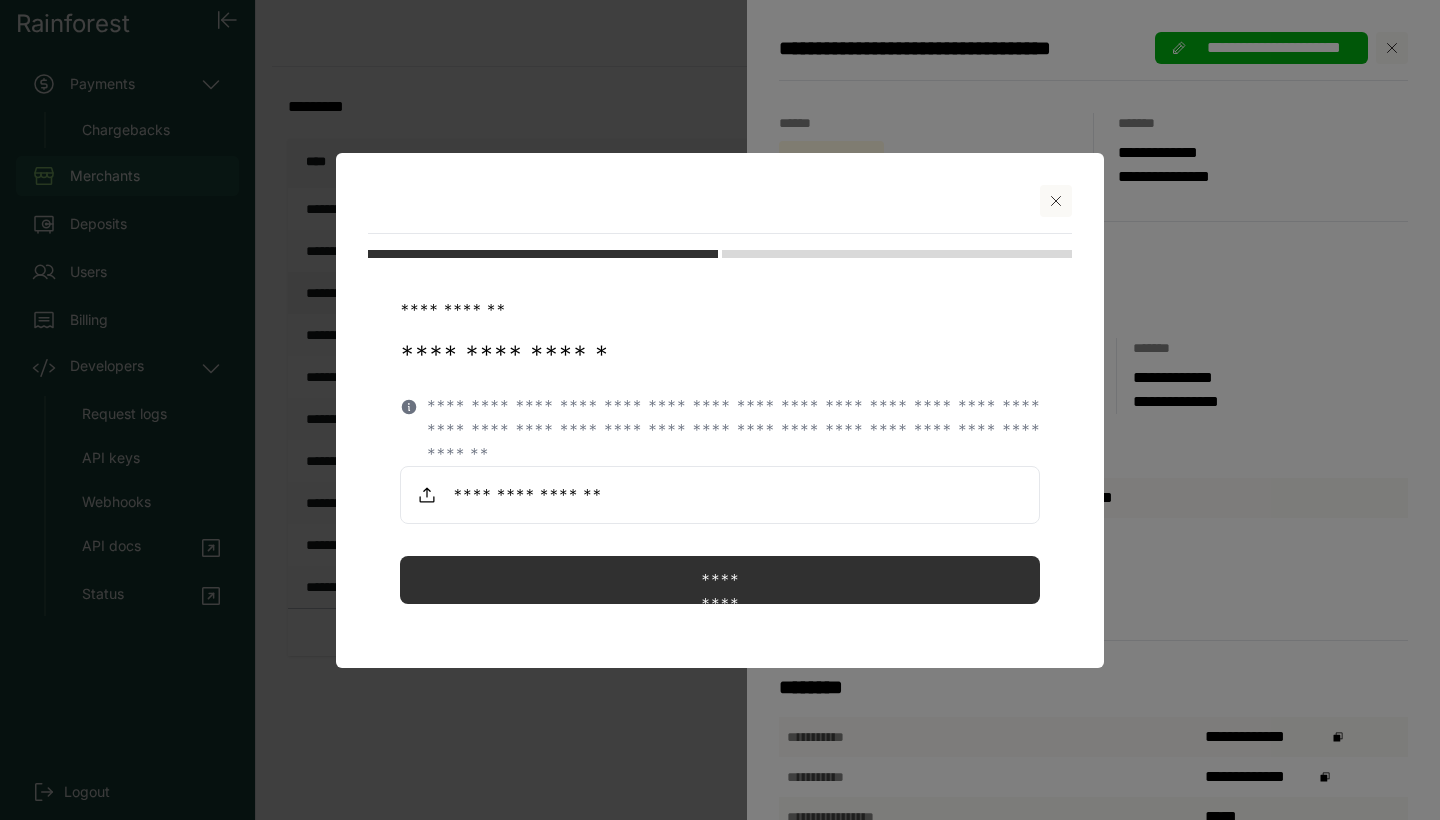 click at bounding box center [720, 410] 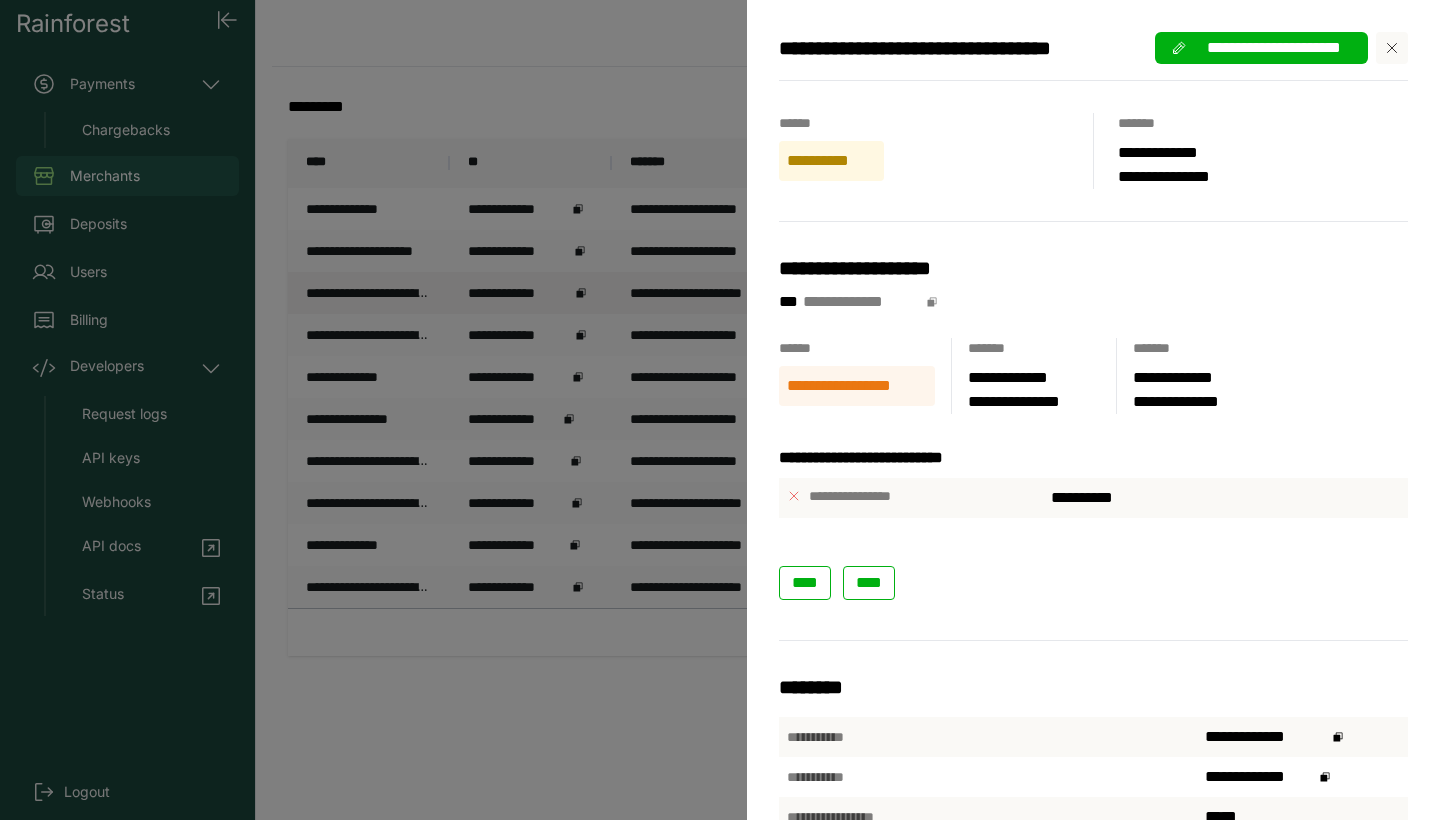 click on "**********" at bounding box center [720, 410] 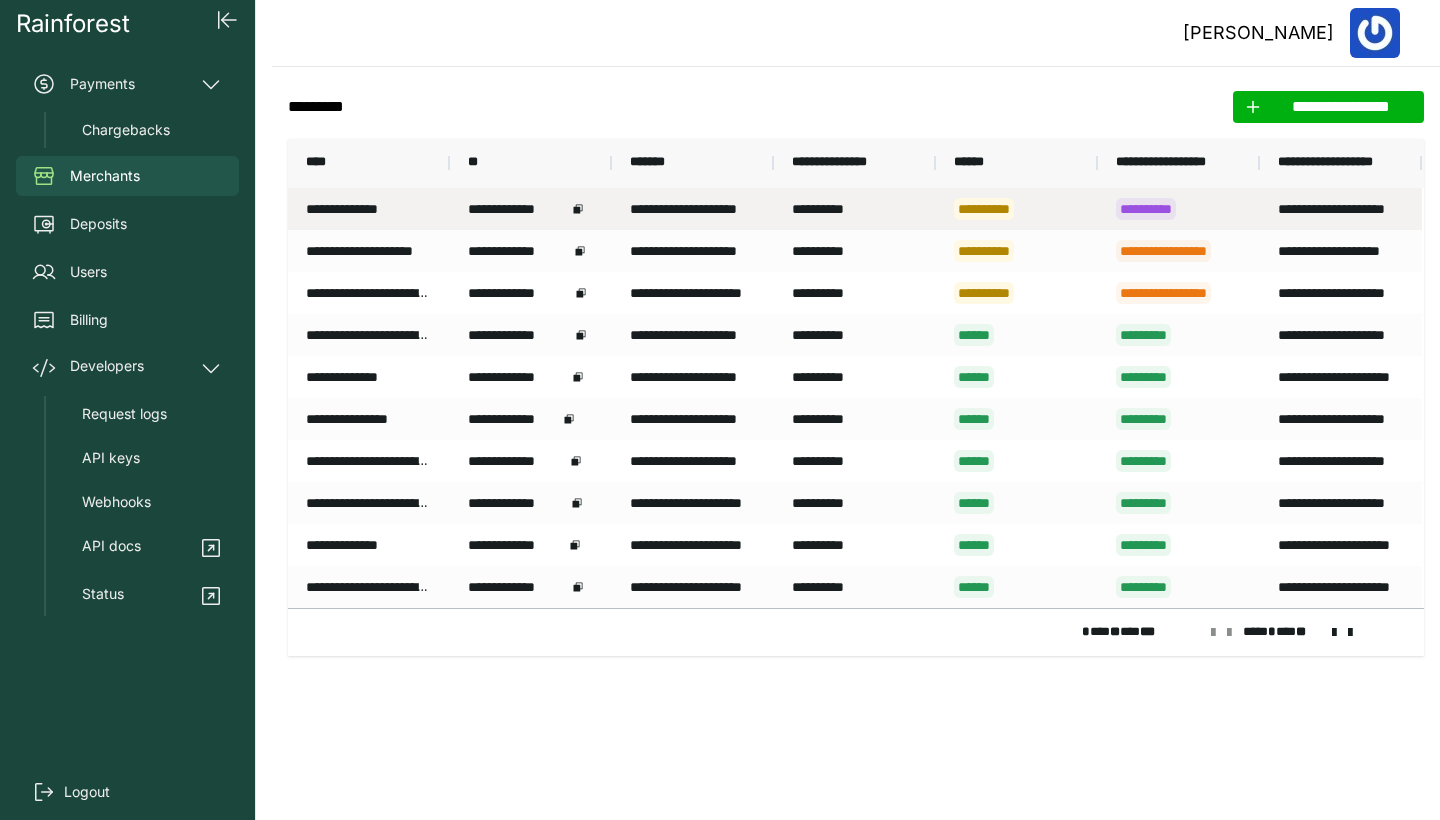 click on "******" at bounding box center [1009, 163] 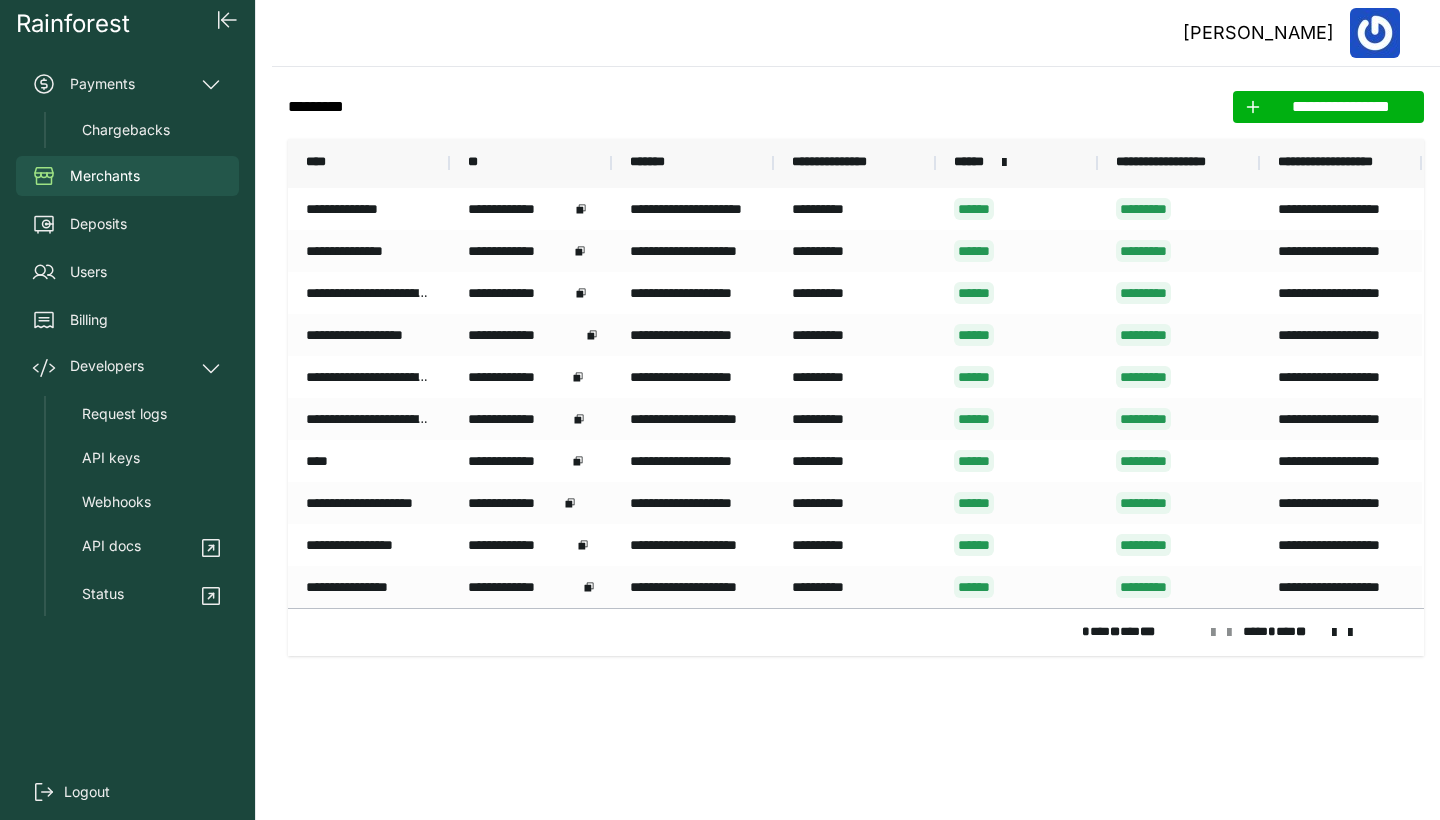 click on "****
*
**
**" at bounding box center [1305, 633] 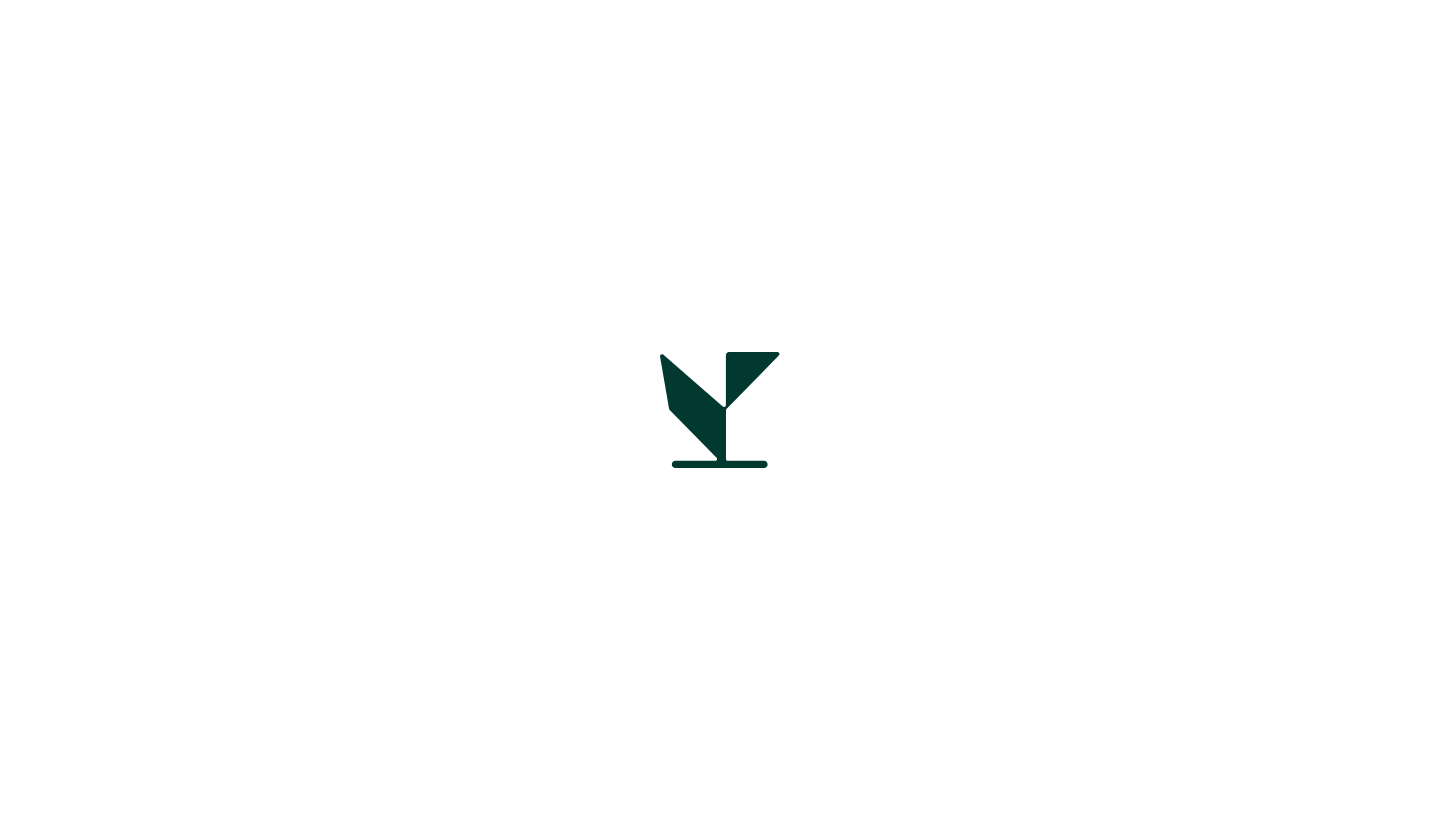 scroll, scrollTop: 0, scrollLeft: 0, axis: both 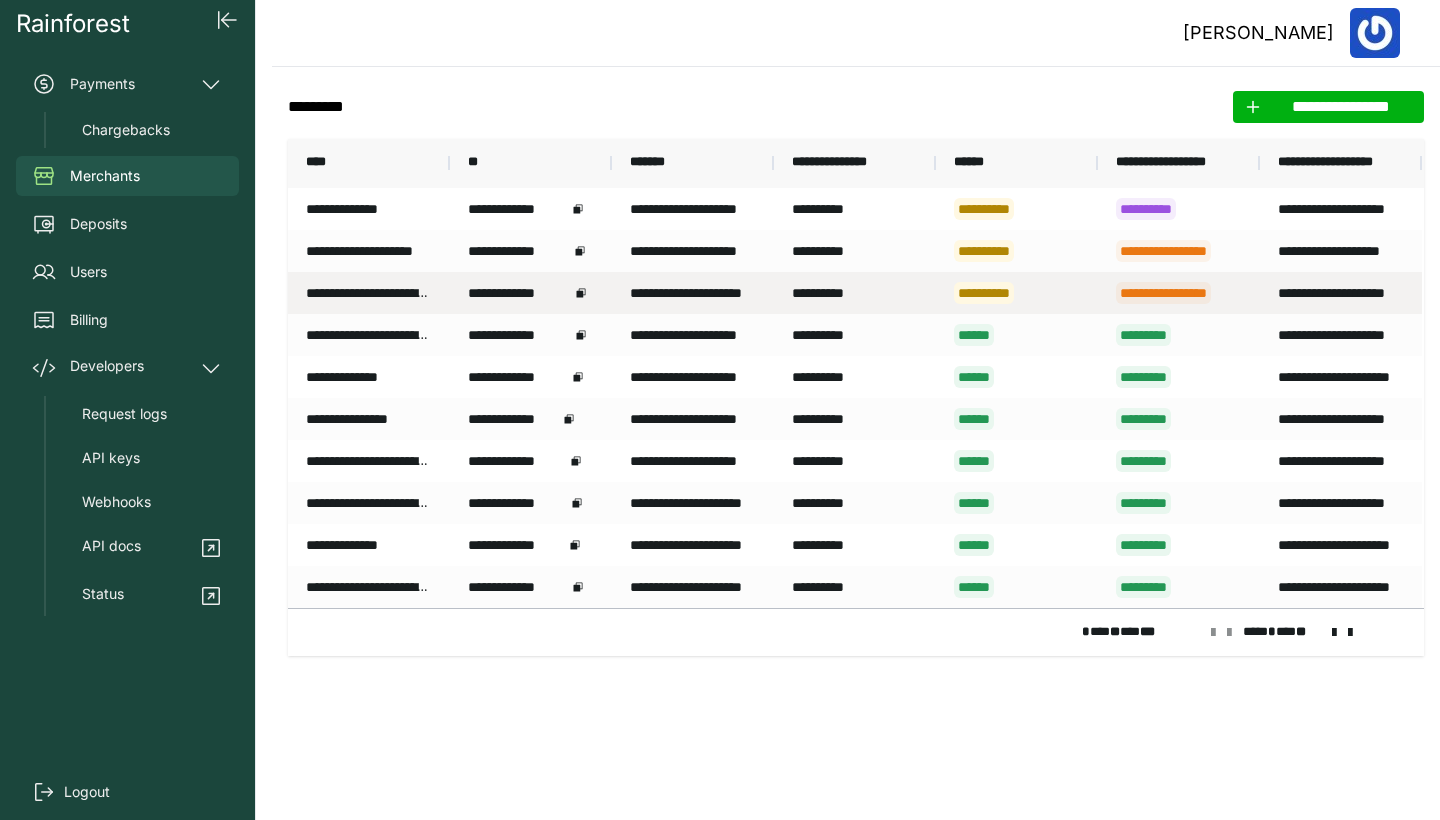 click on "**********" at bounding box center [1163, 293] 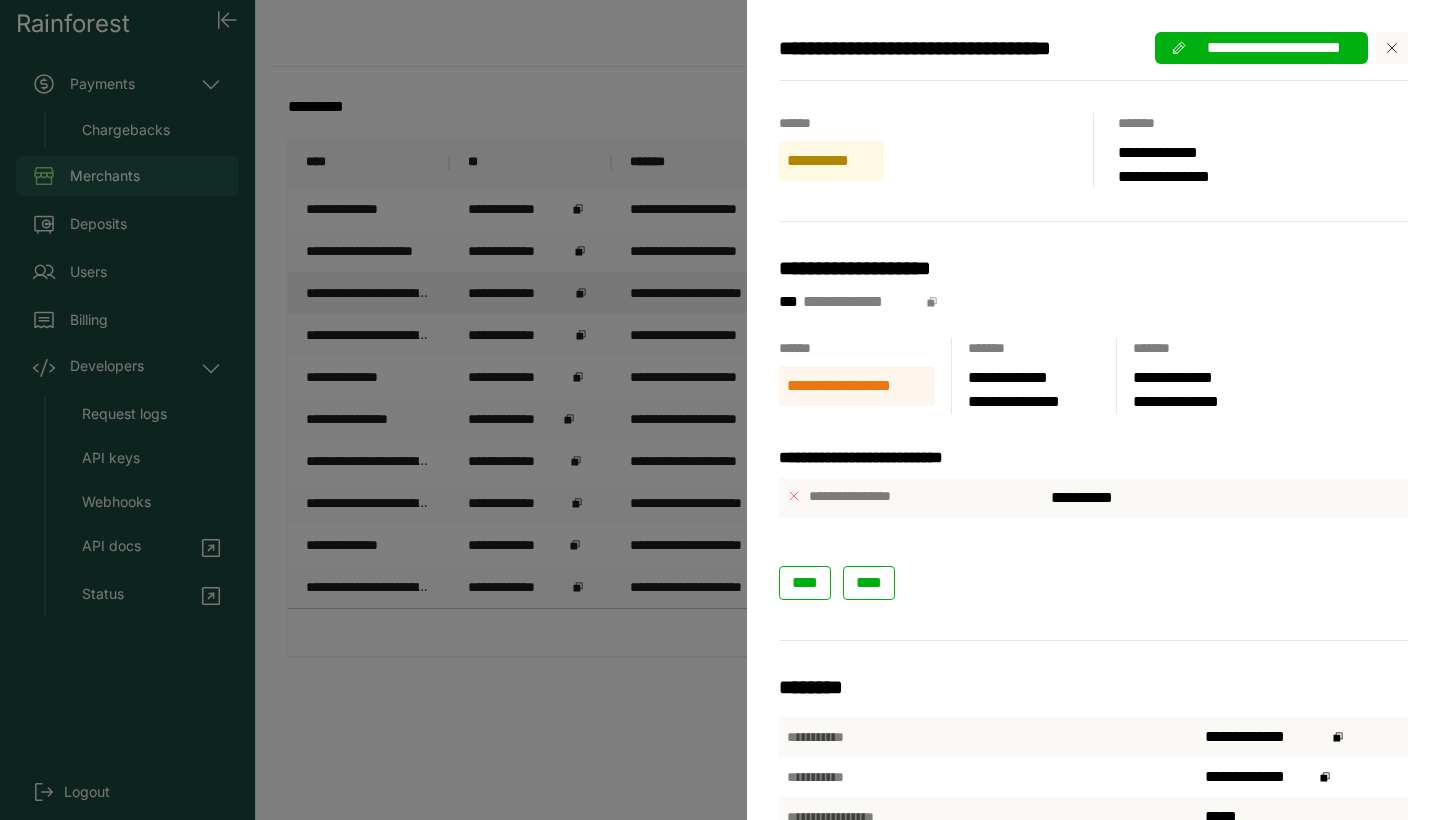 click on "**********" at bounding box center [1093, 427] 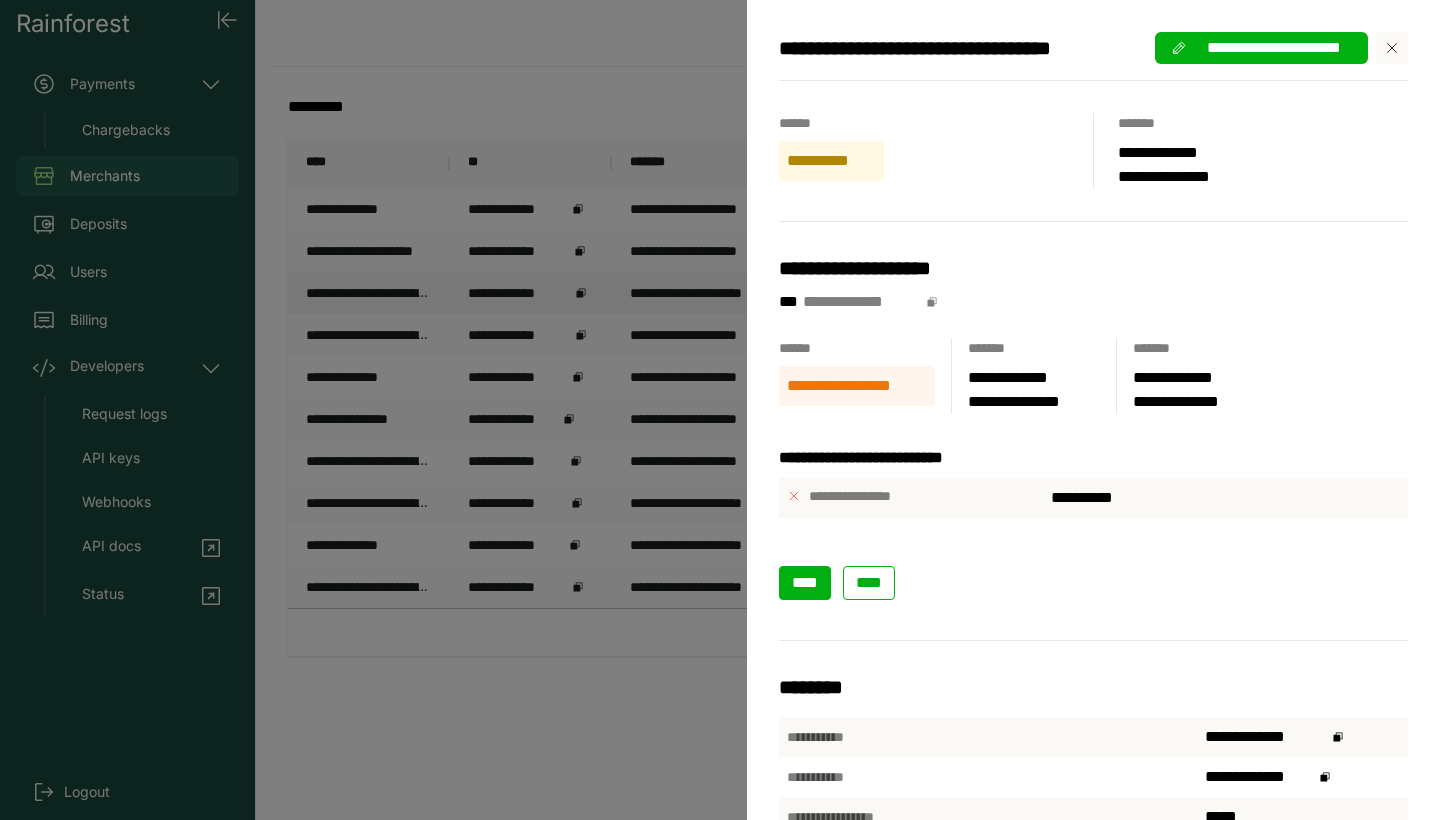 click on "****" at bounding box center (805, 582) 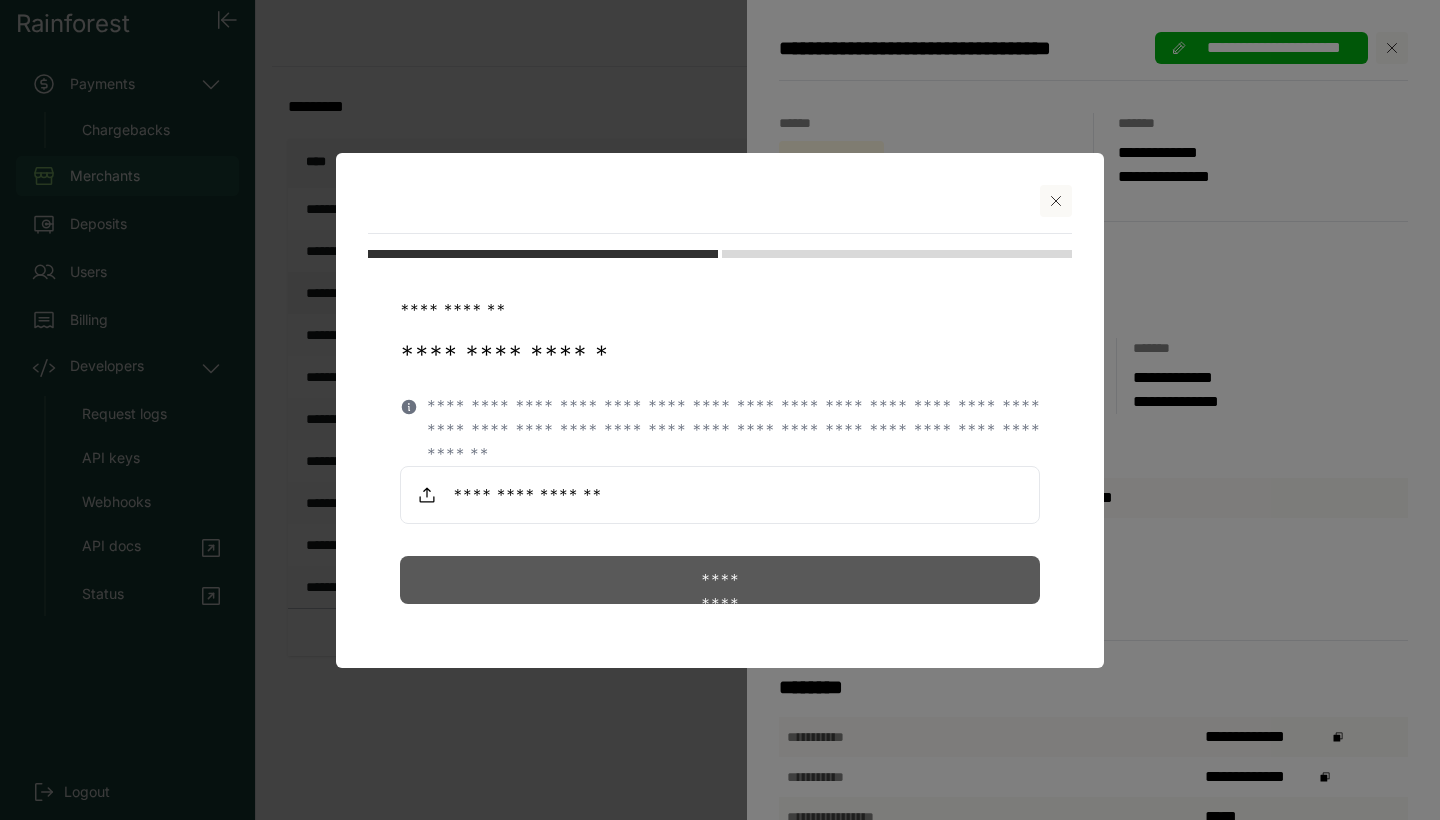 click on "*********" at bounding box center [720, 580] 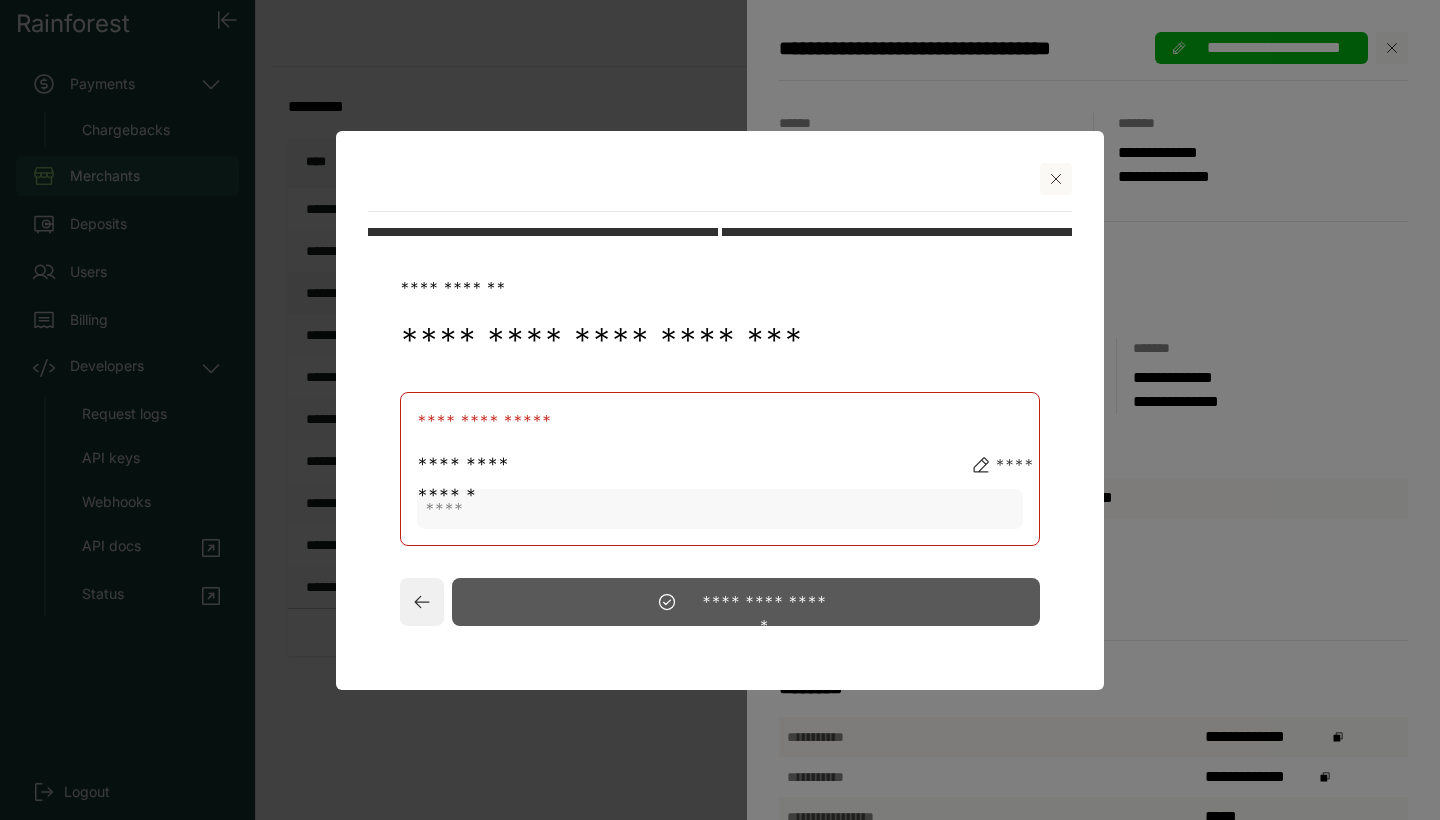 click 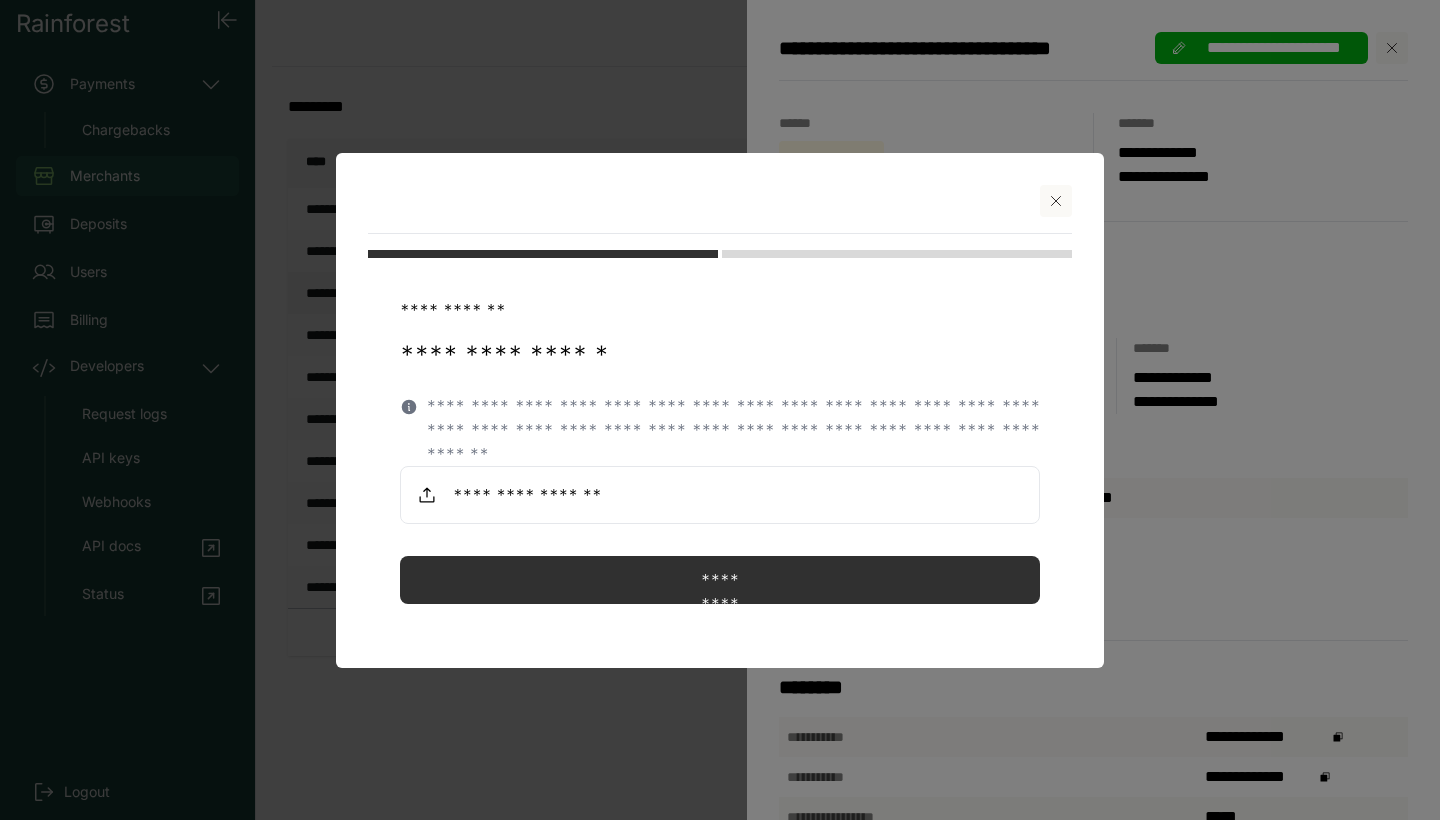 click 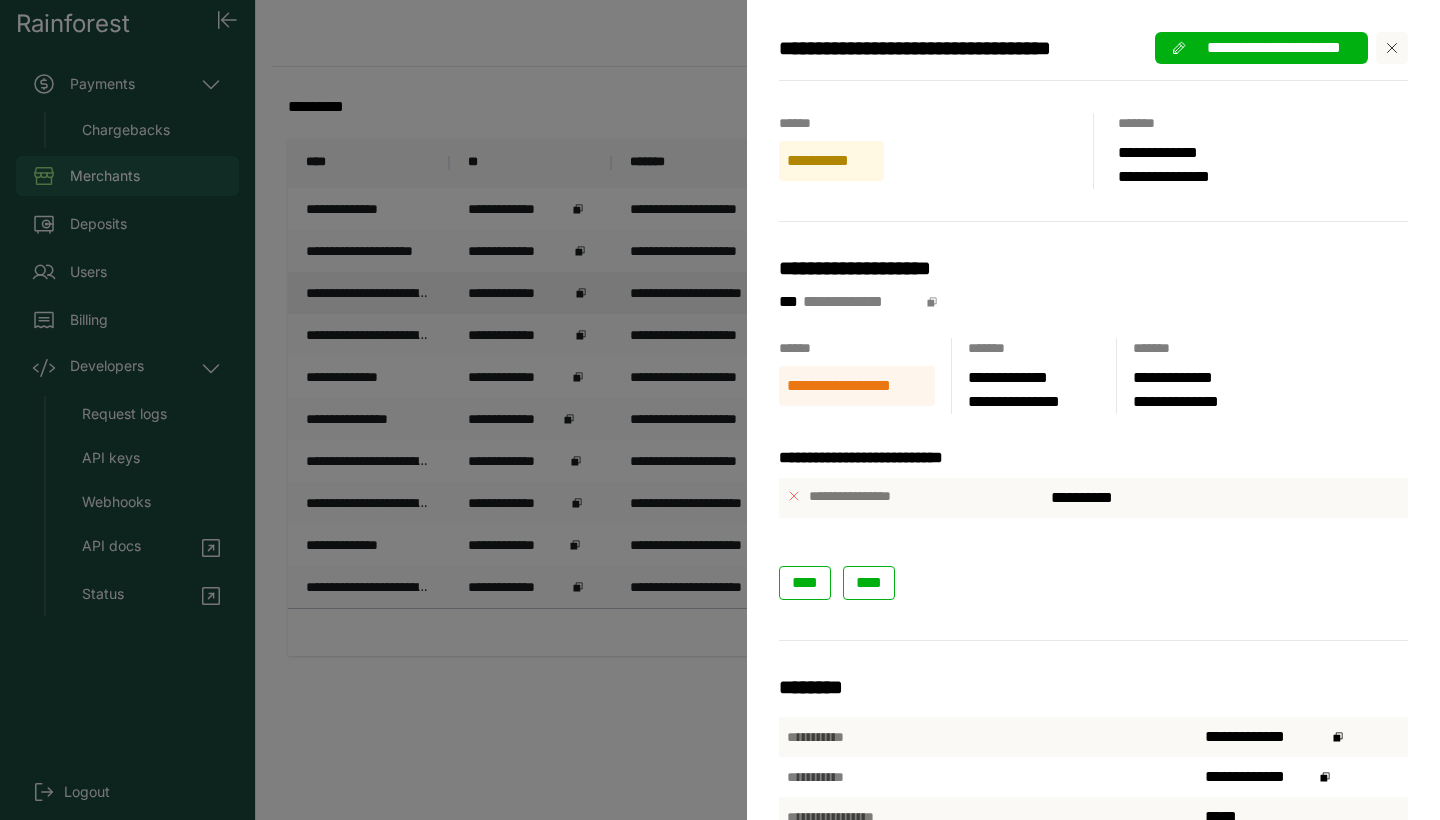click on "**********" at bounding box center (720, 410) 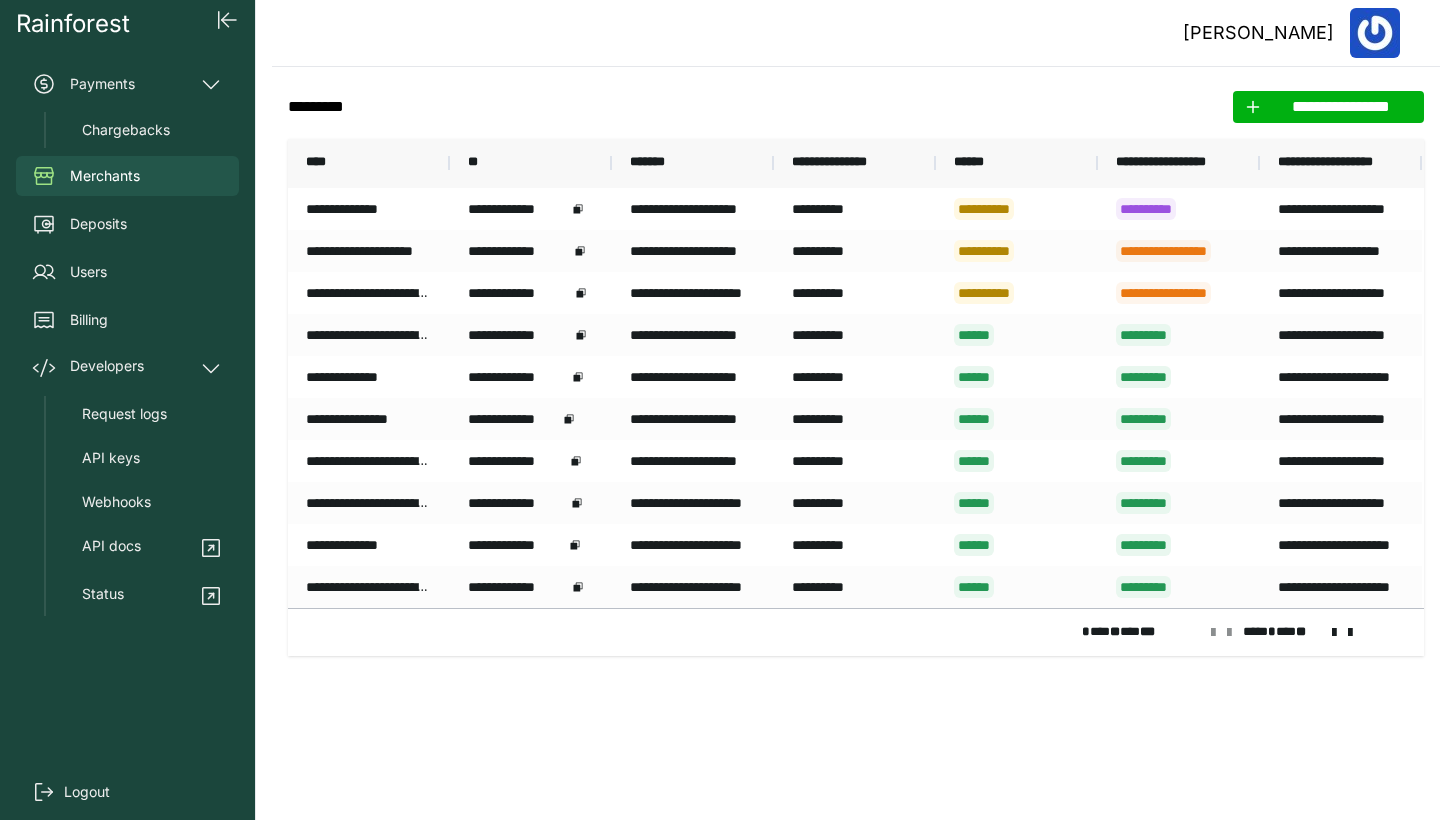 scroll, scrollTop: 0, scrollLeft: 0, axis: both 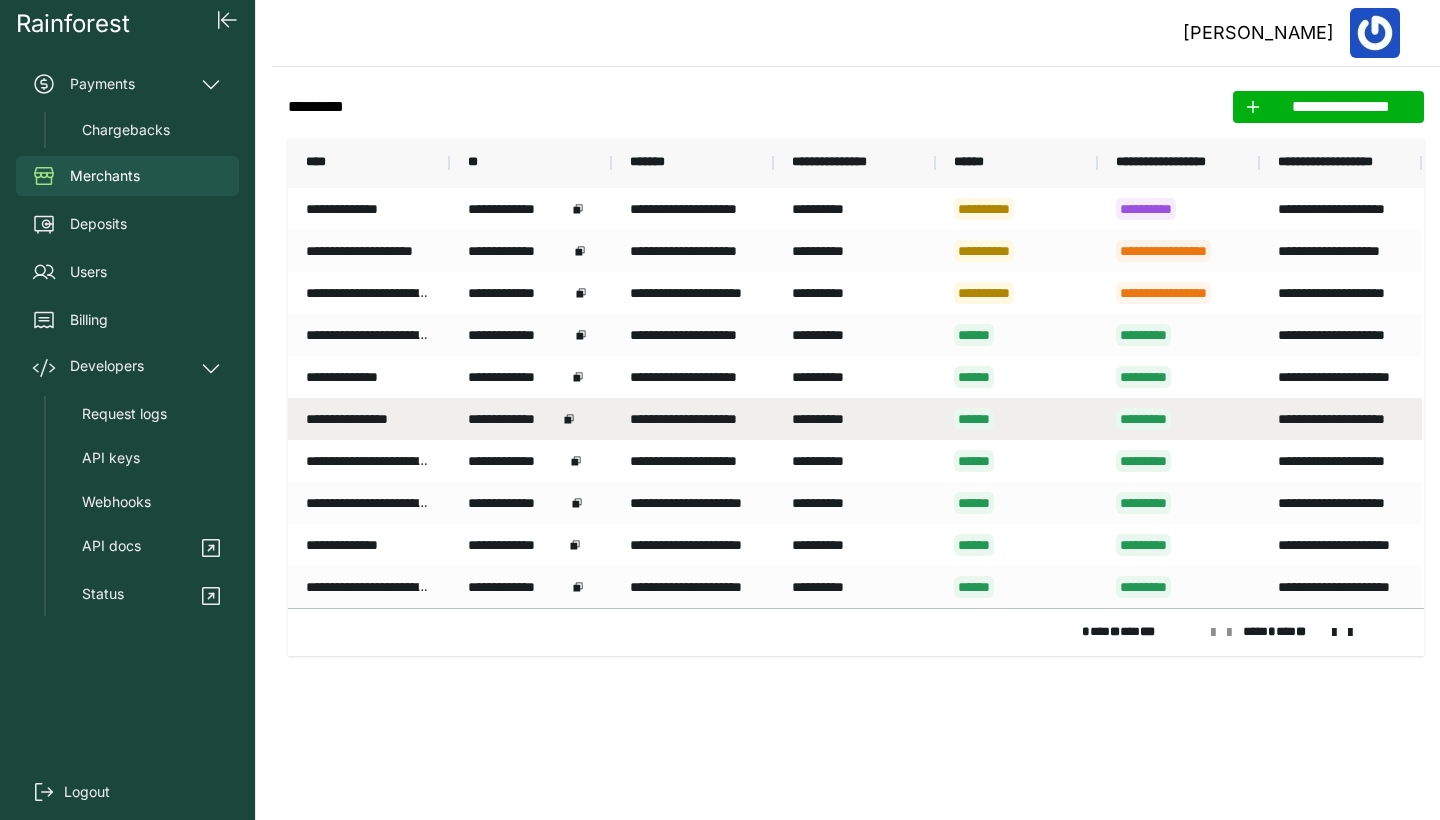click on "**********" at bounding box center [369, 209] 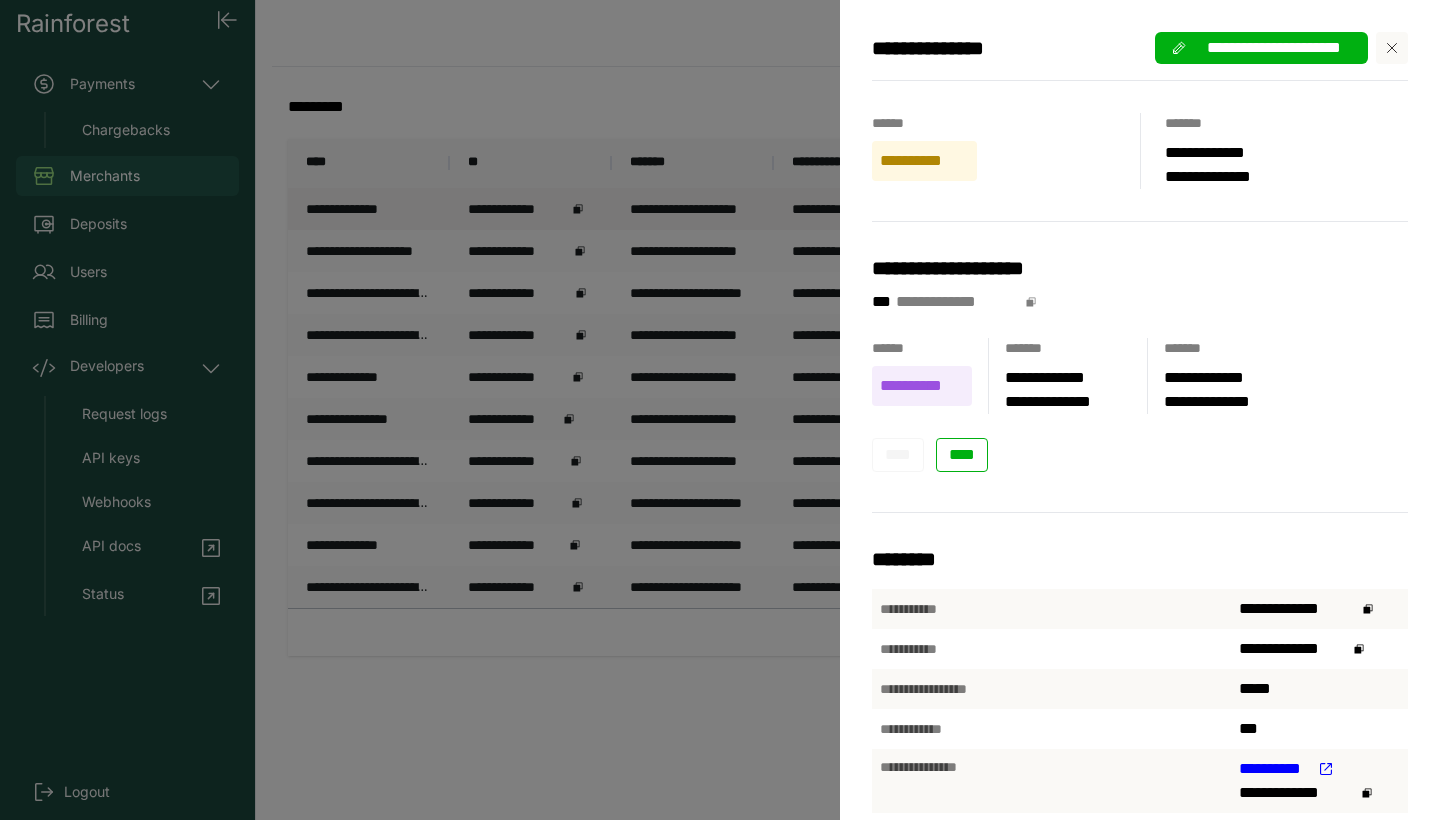 click on "**********" at bounding box center (720, 410) 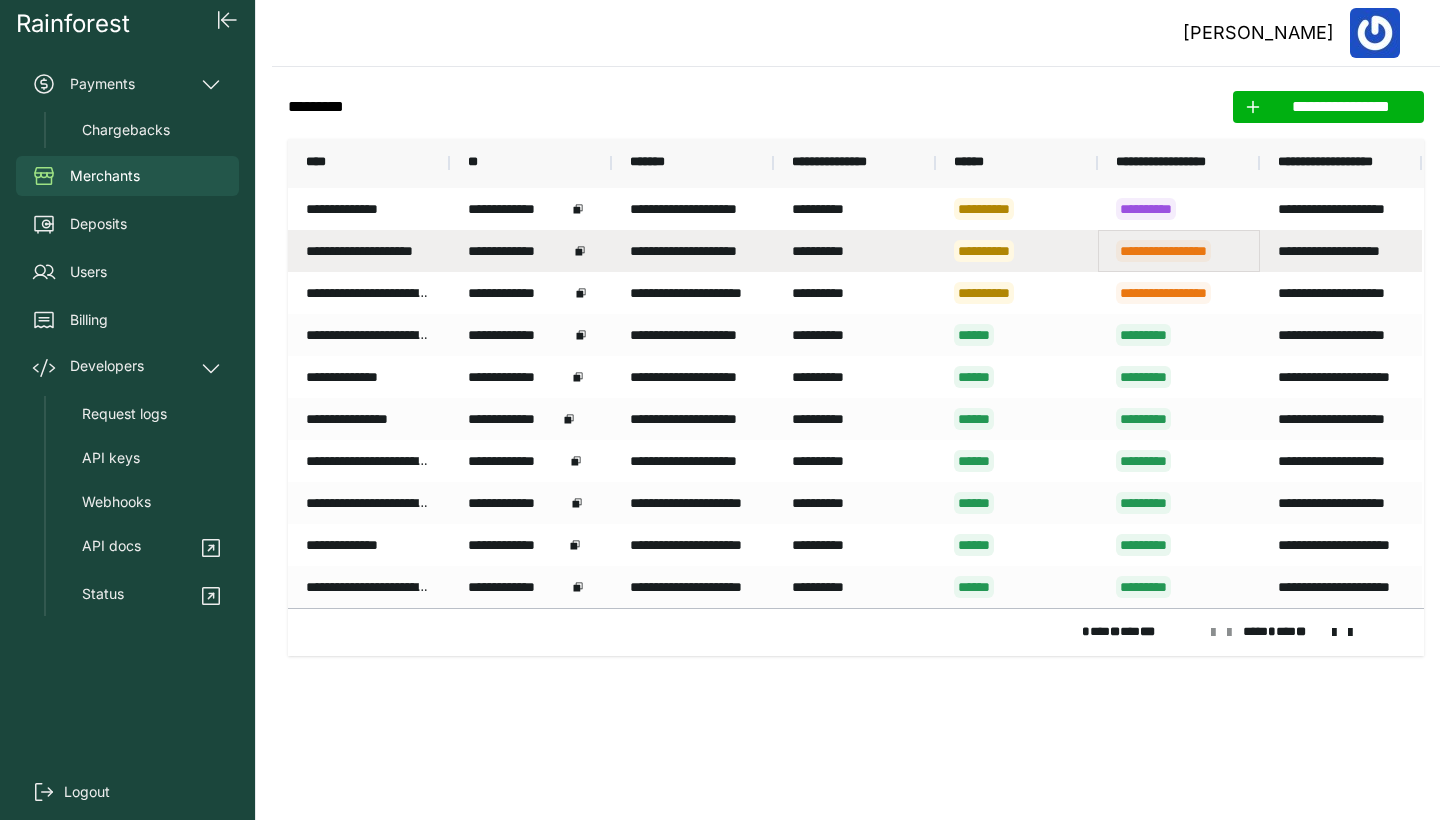 click on "**********" at bounding box center (1163, 251) 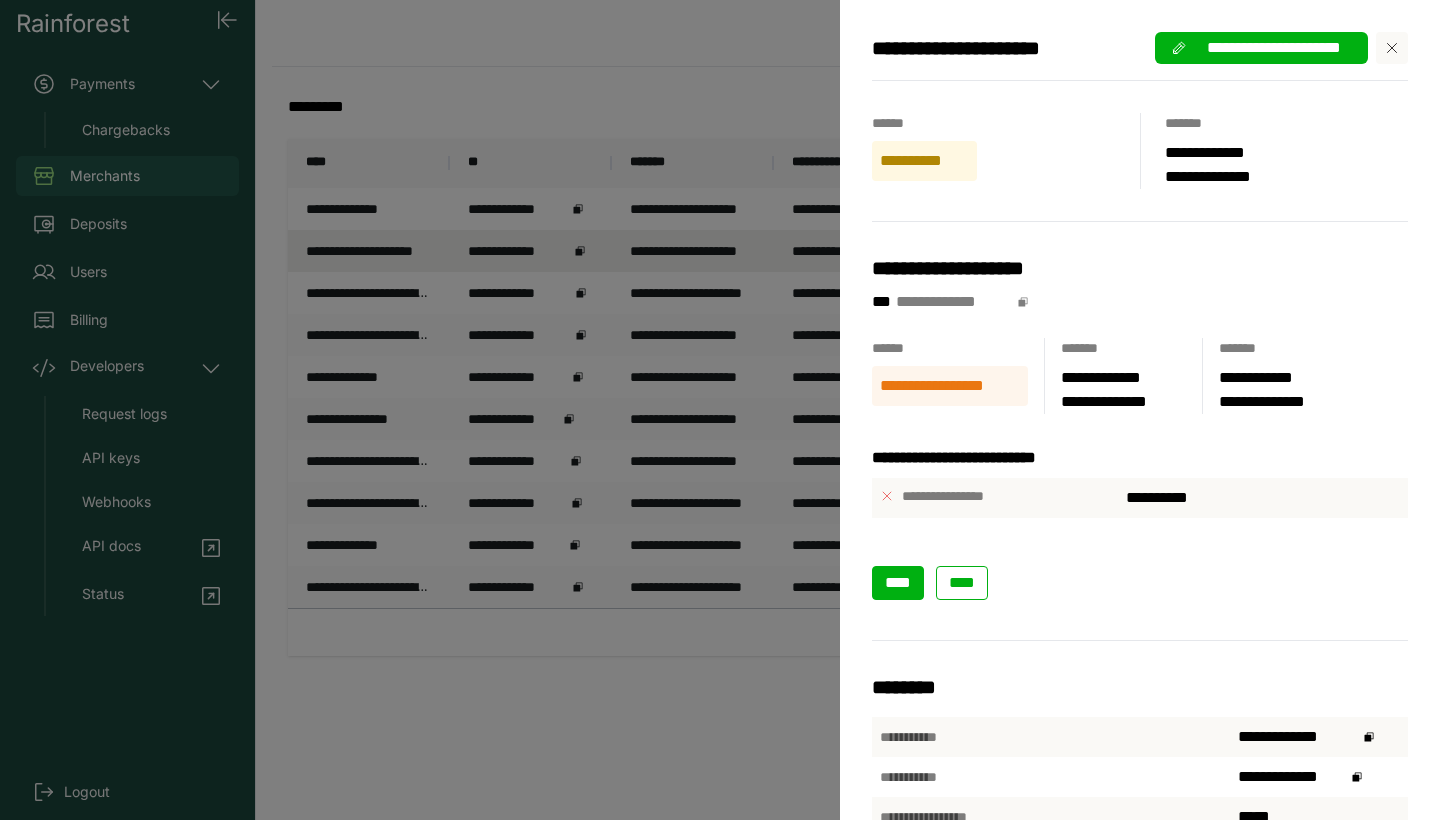 click on "****" at bounding box center (898, 583) 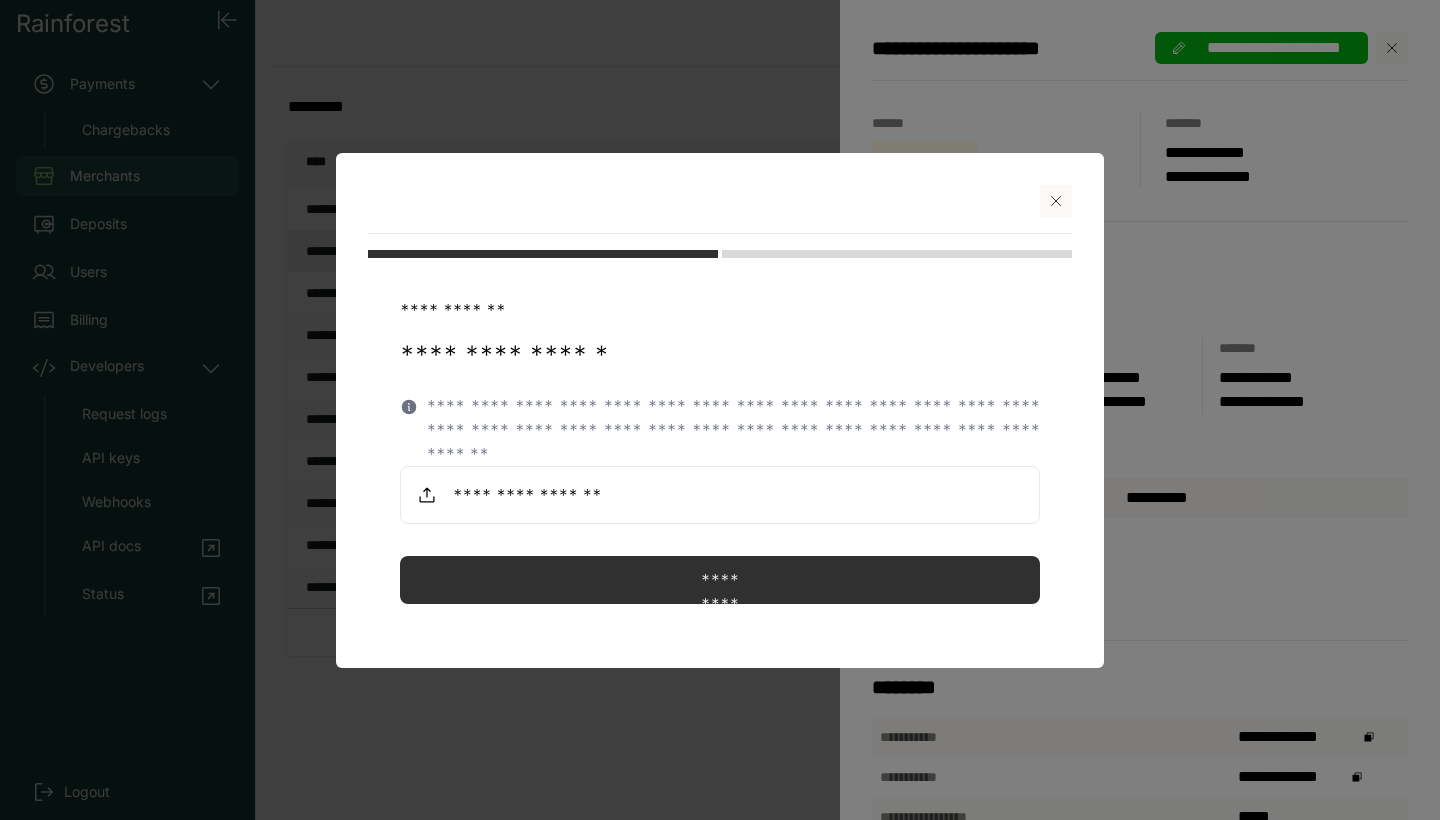 click at bounding box center [720, 410] 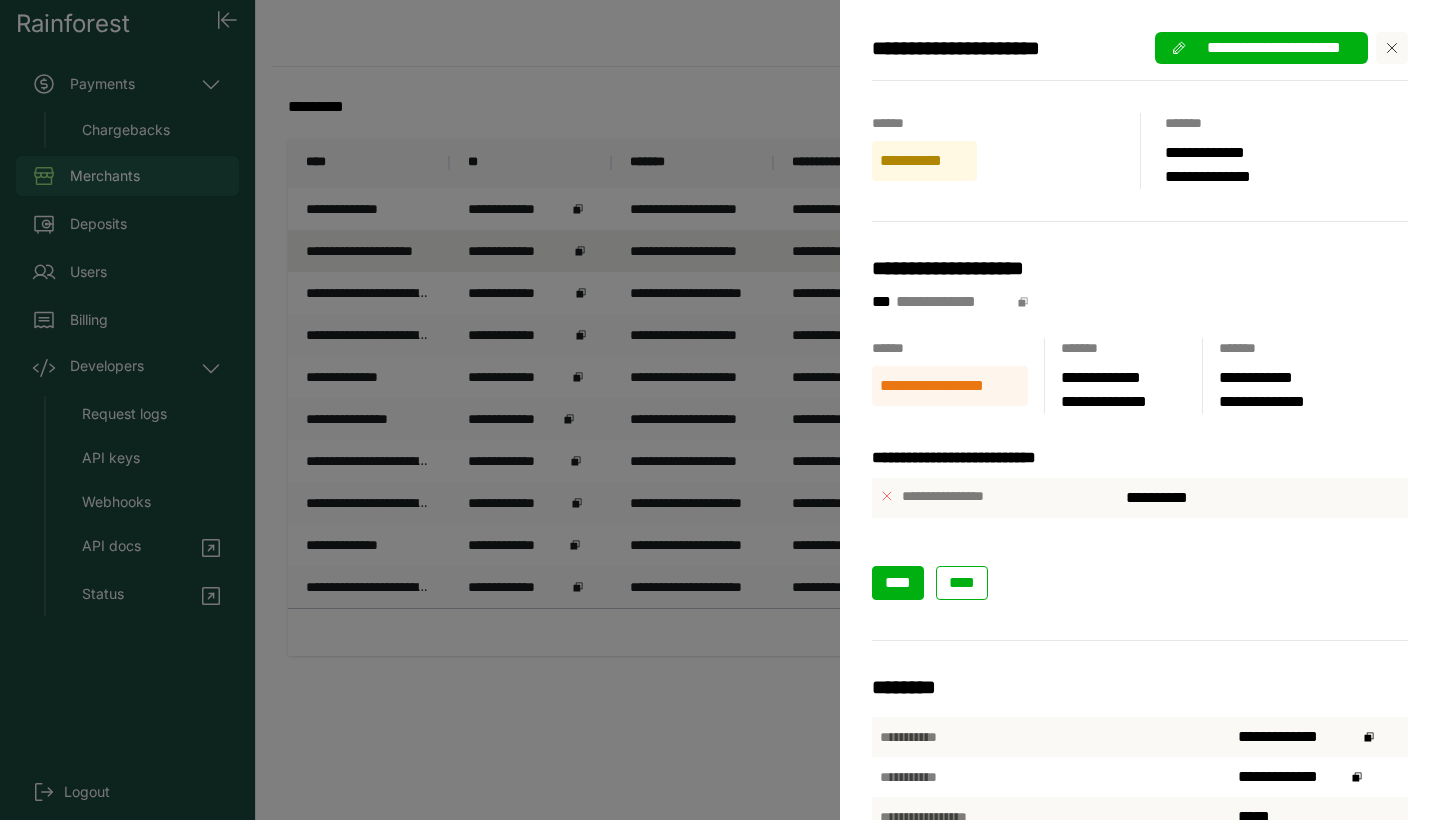 click on "****" at bounding box center (898, 583) 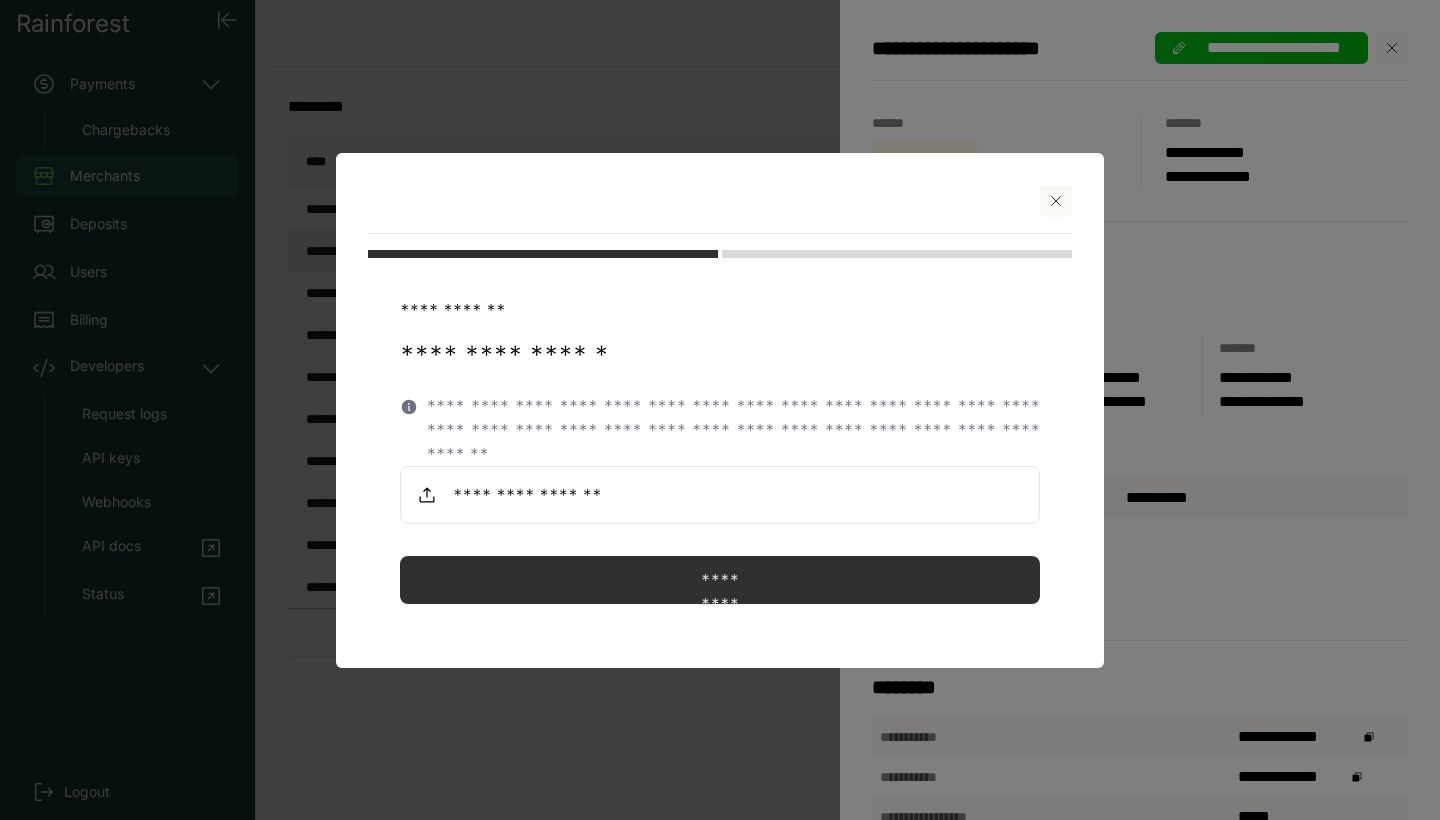click at bounding box center (720, 495) 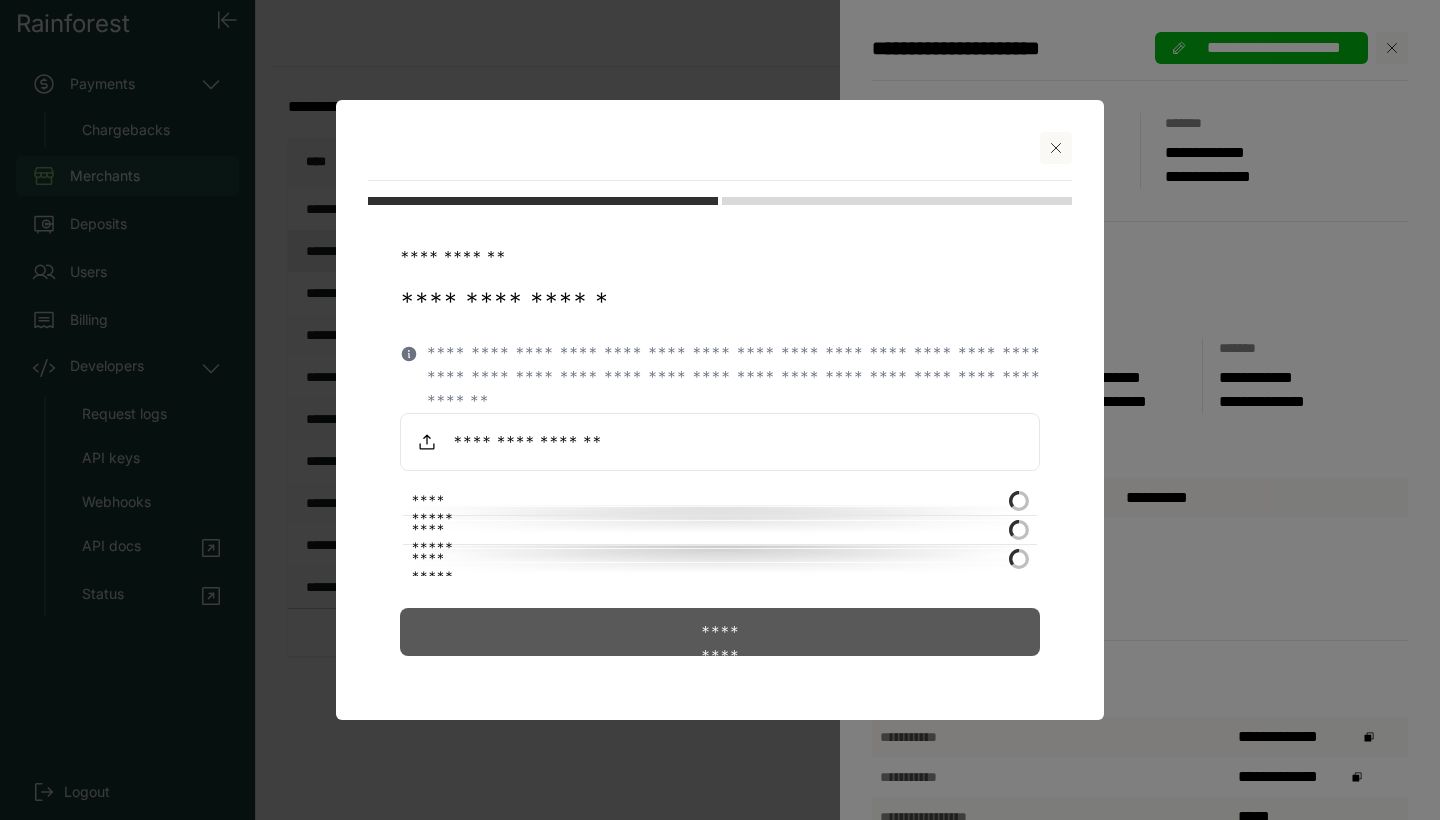 click on "*********" at bounding box center [720, 632] 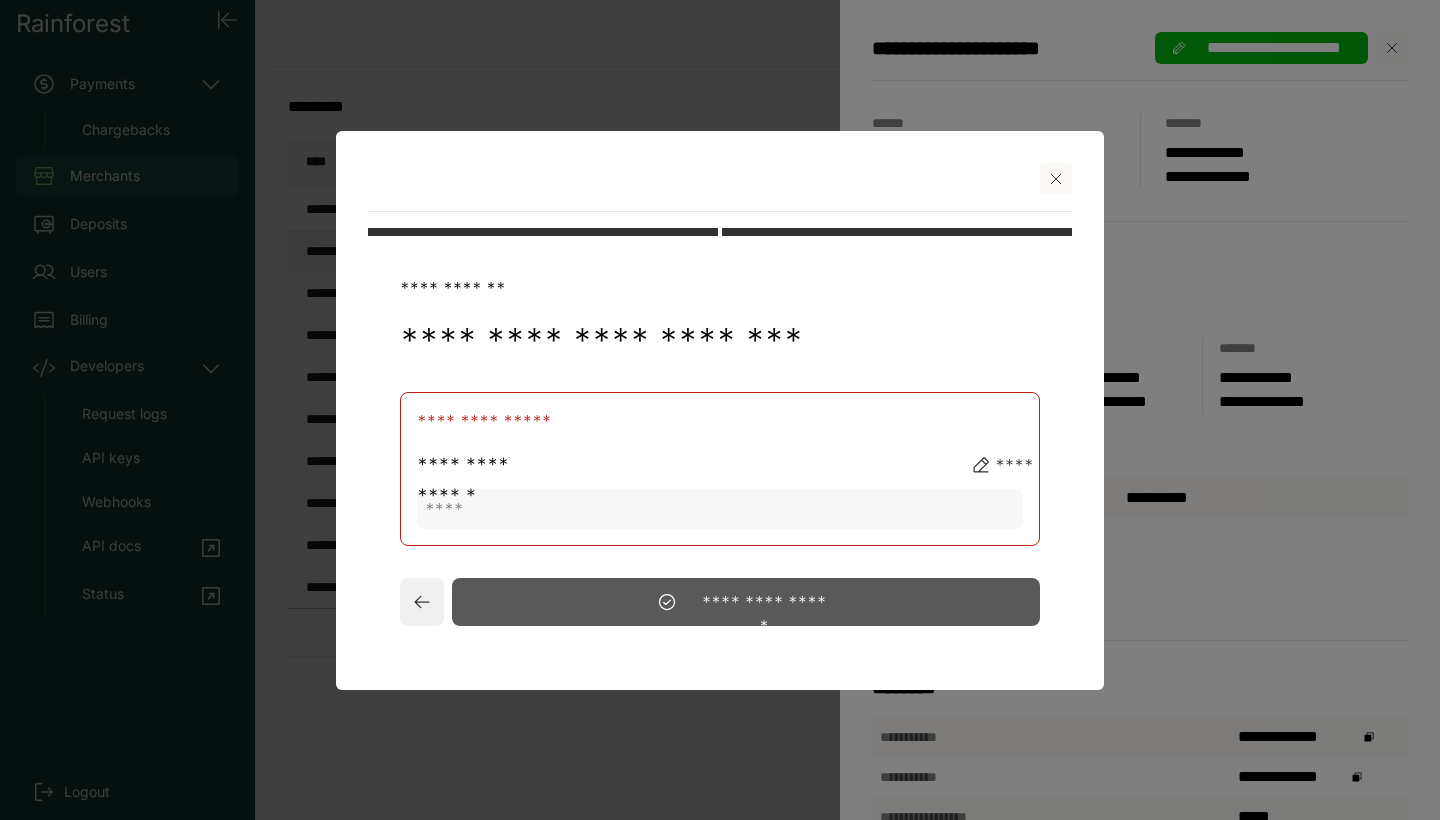 click 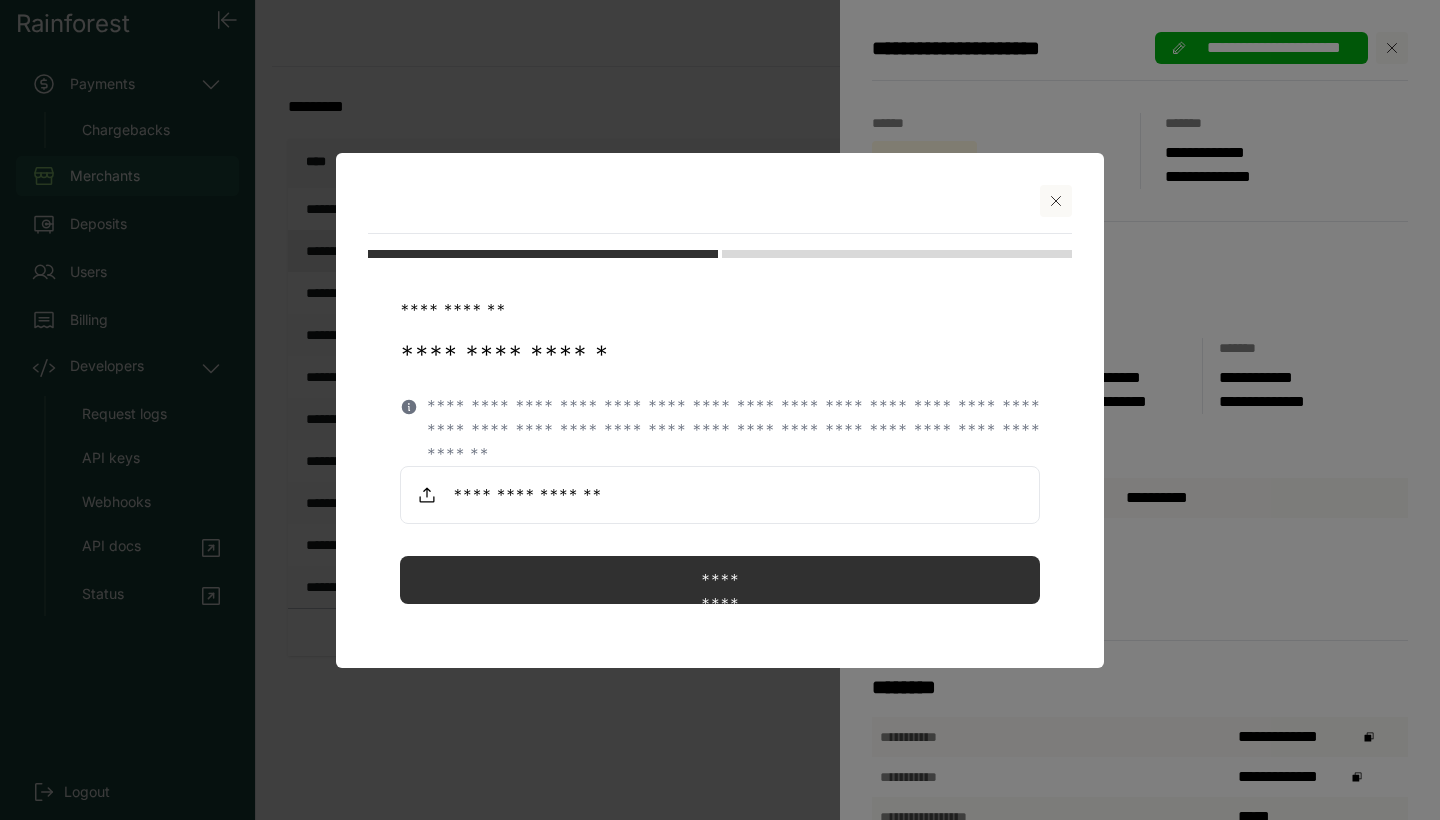 click at bounding box center (720, 495) 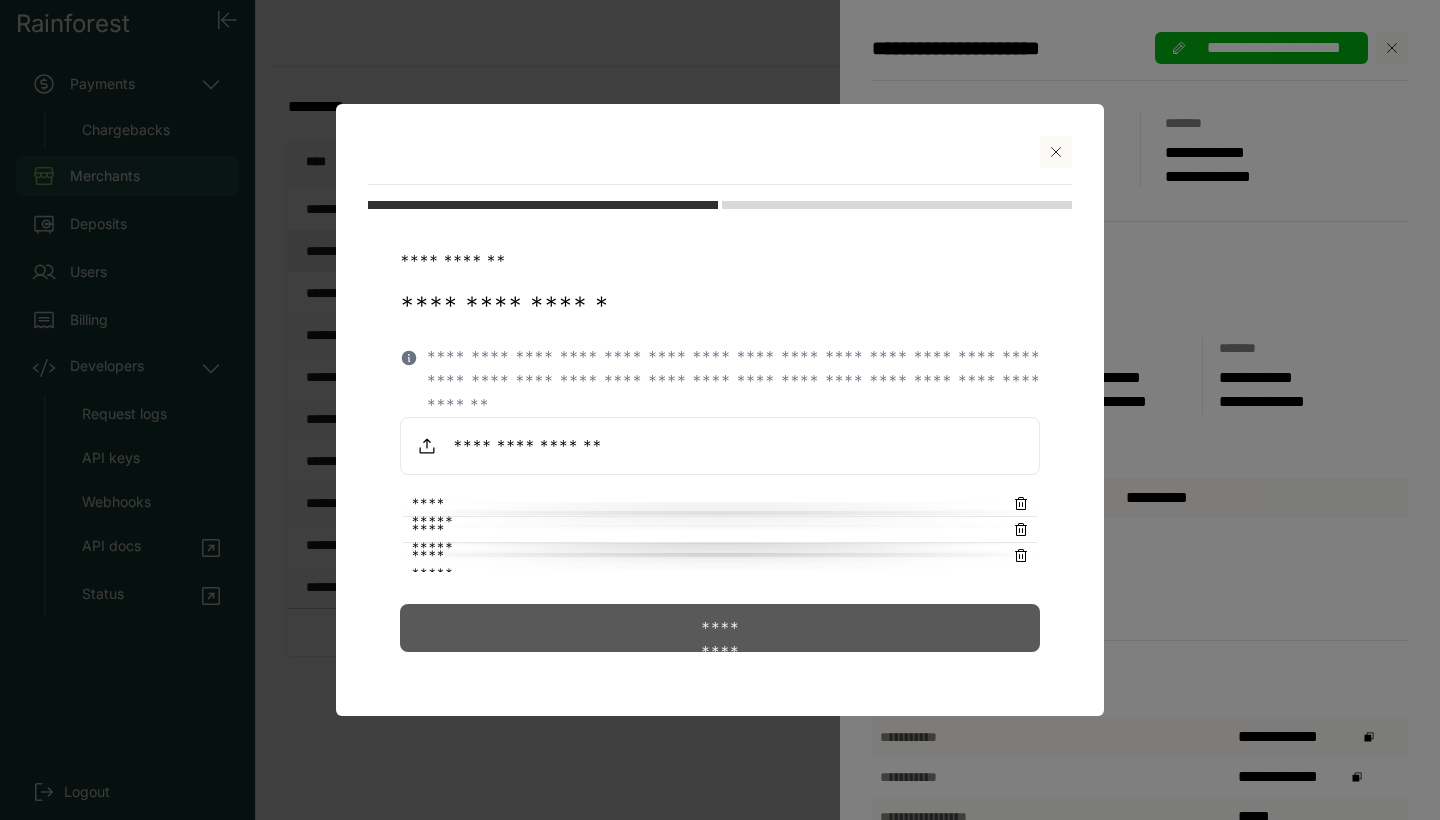 click on "*********" at bounding box center (720, 628) 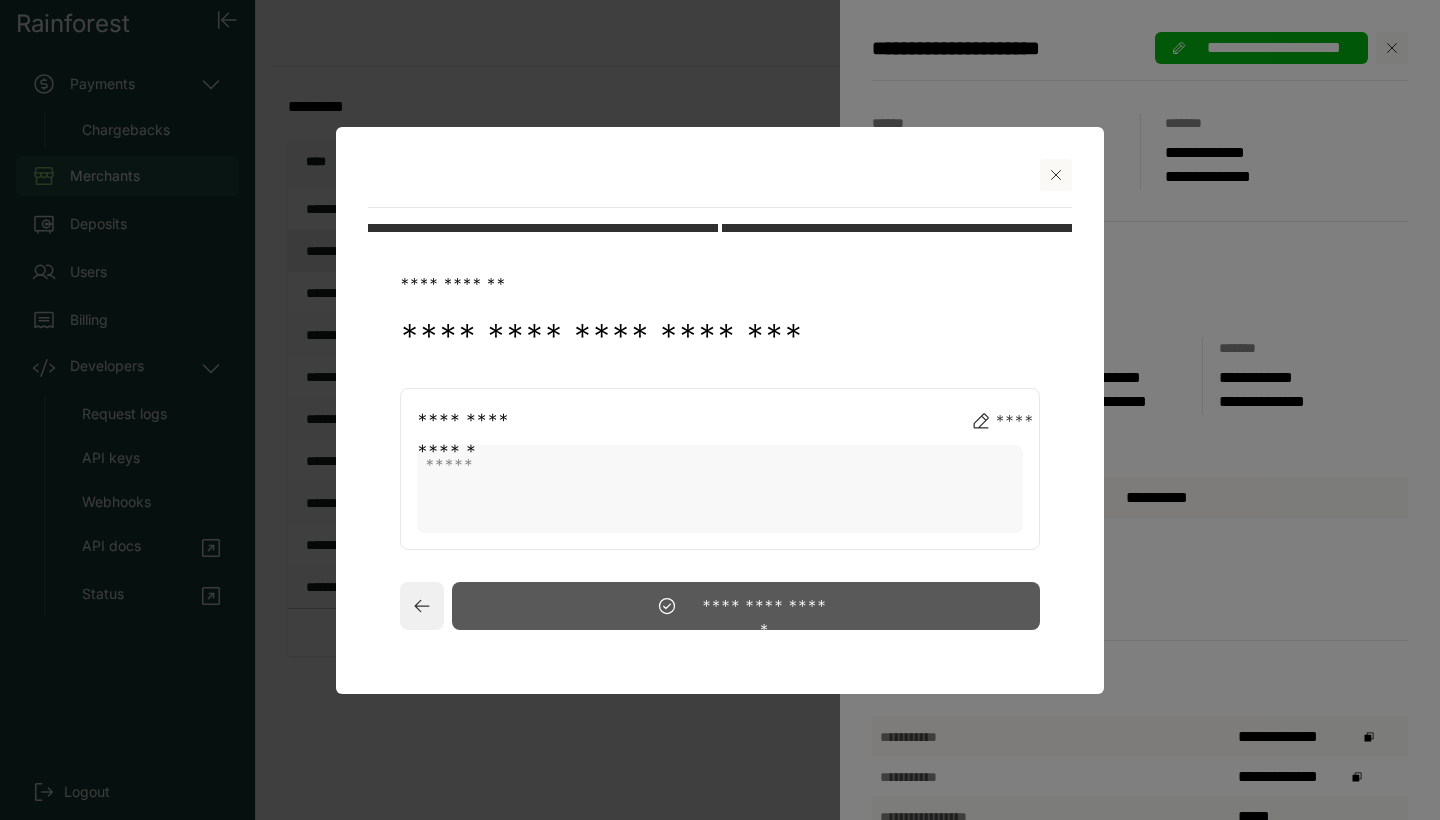 click on "**********" 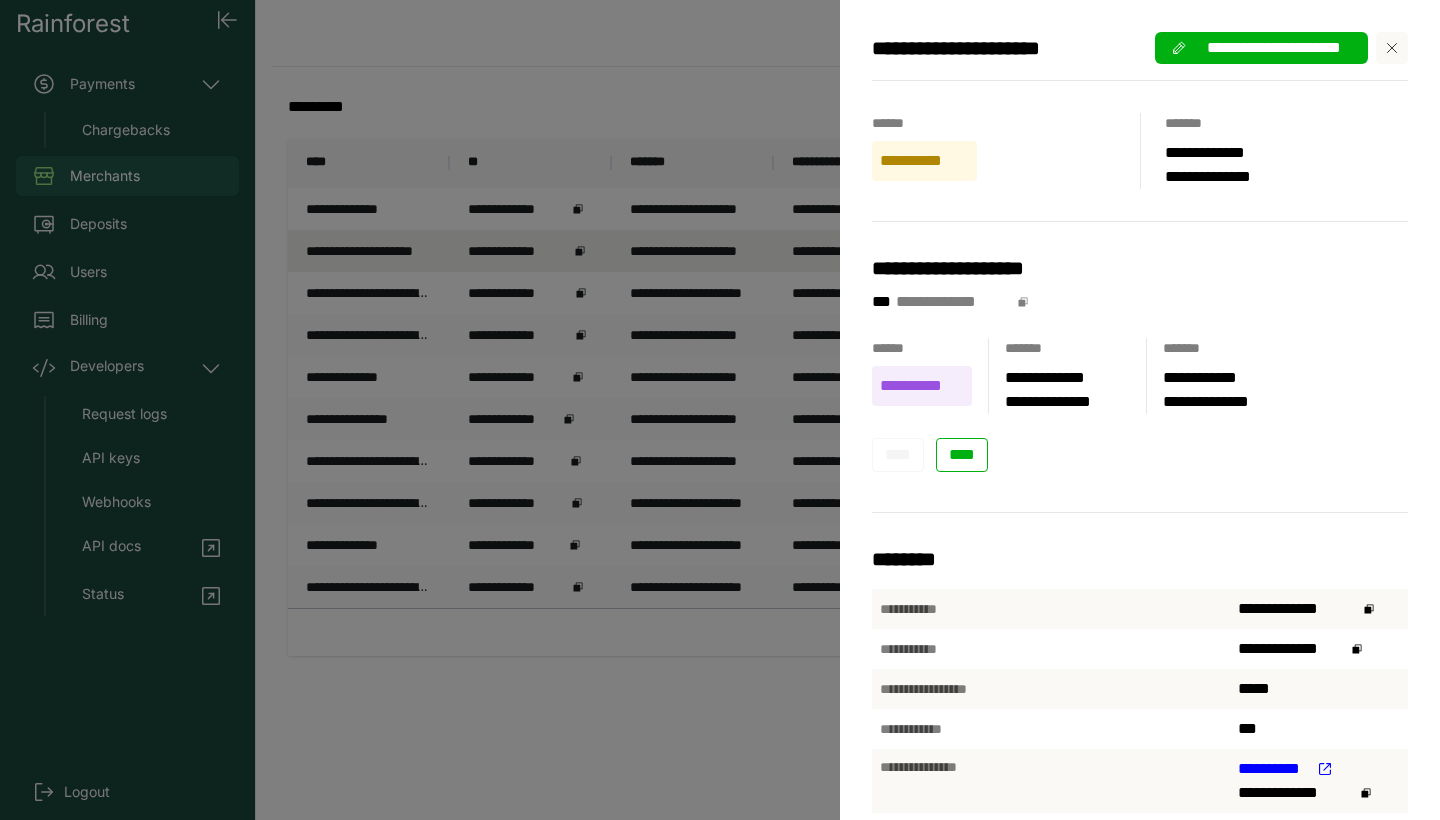 click on "**********" at bounding box center (720, 410) 